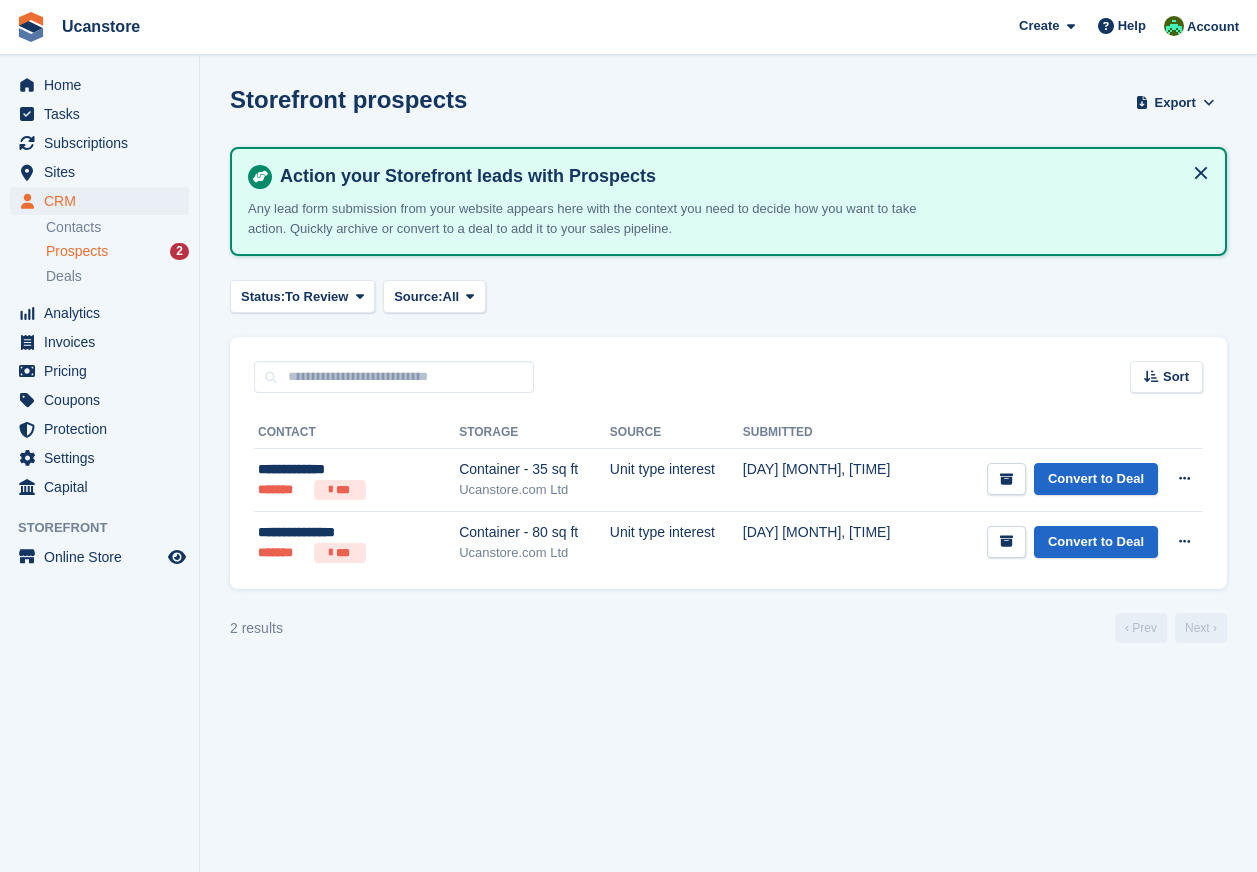 scroll, scrollTop: 0, scrollLeft: 0, axis: both 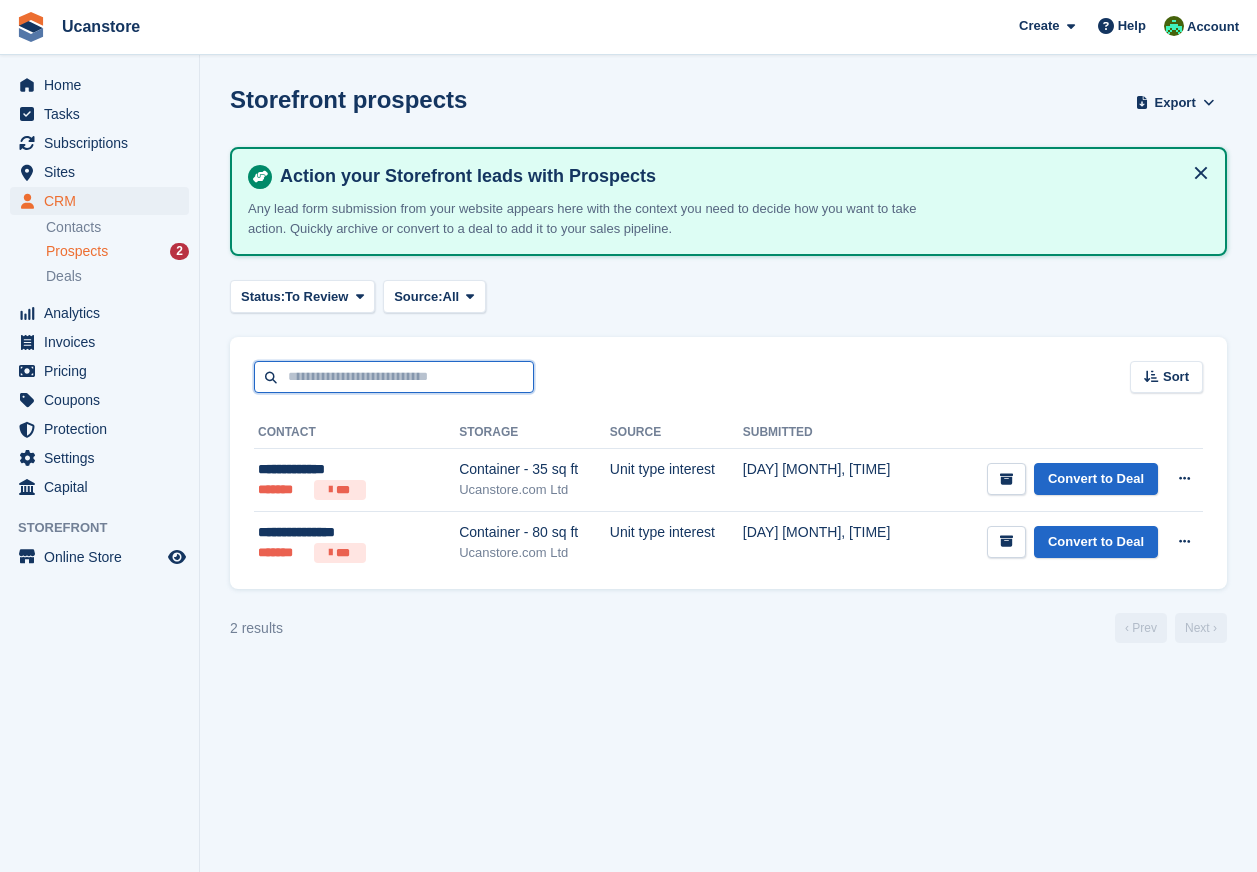 click at bounding box center [394, 377] 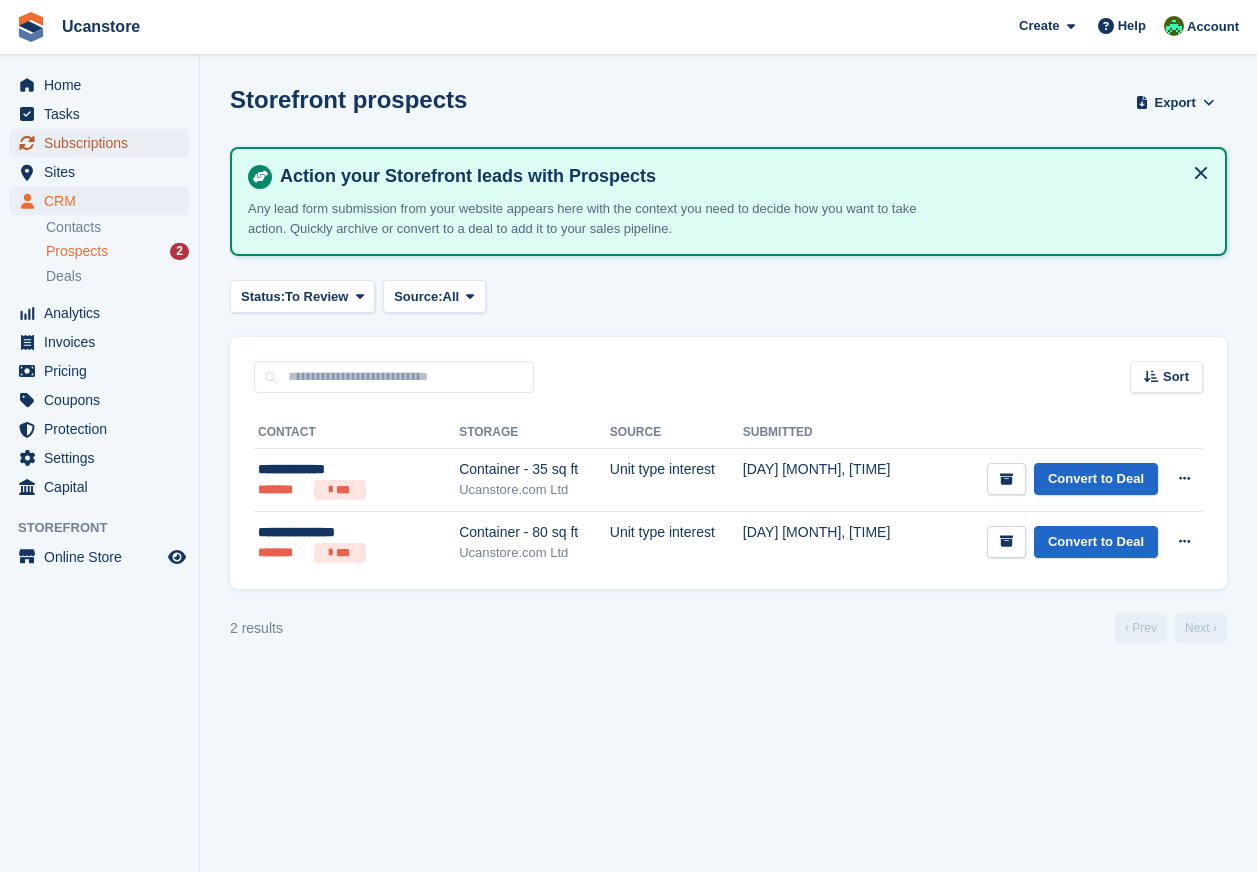 click on "Subscriptions" at bounding box center [104, 143] 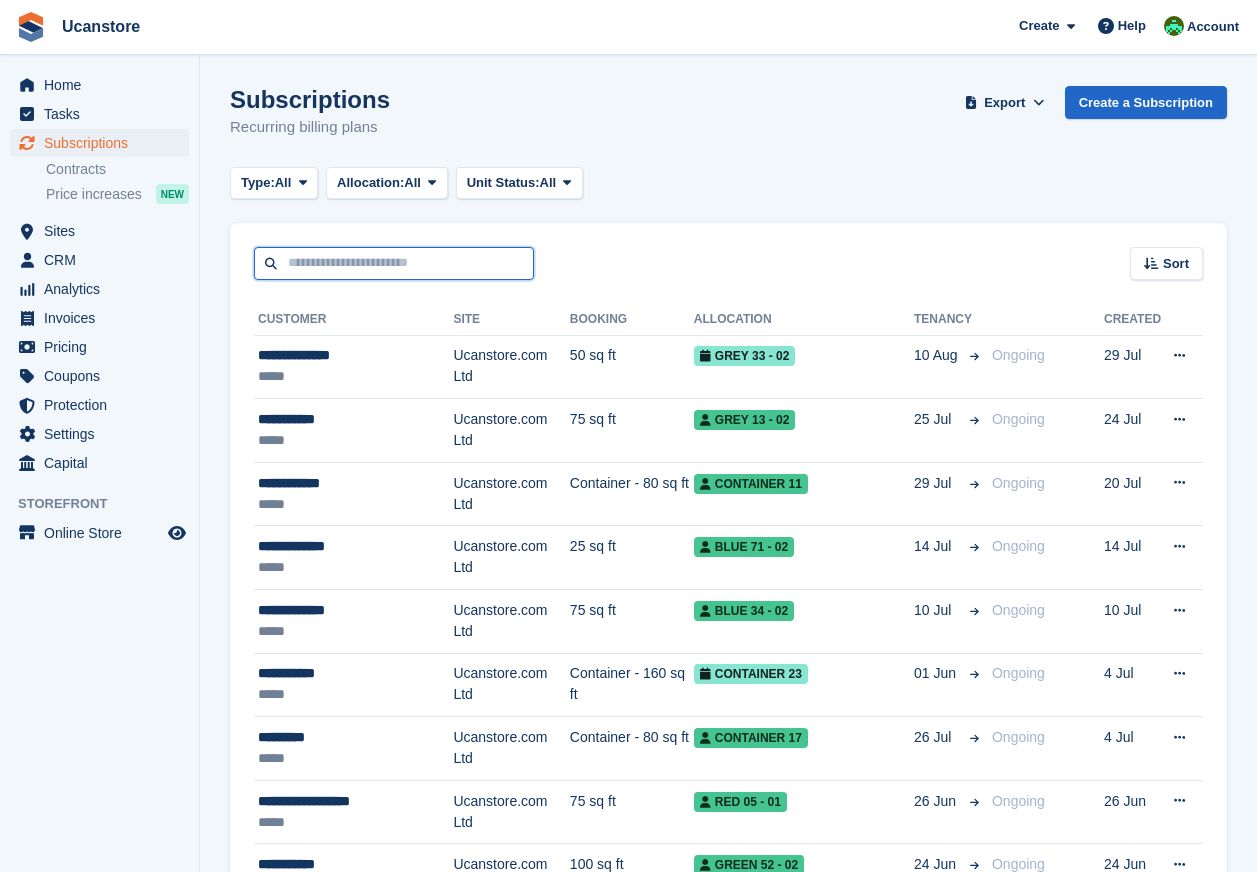 click at bounding box center (394, 263) 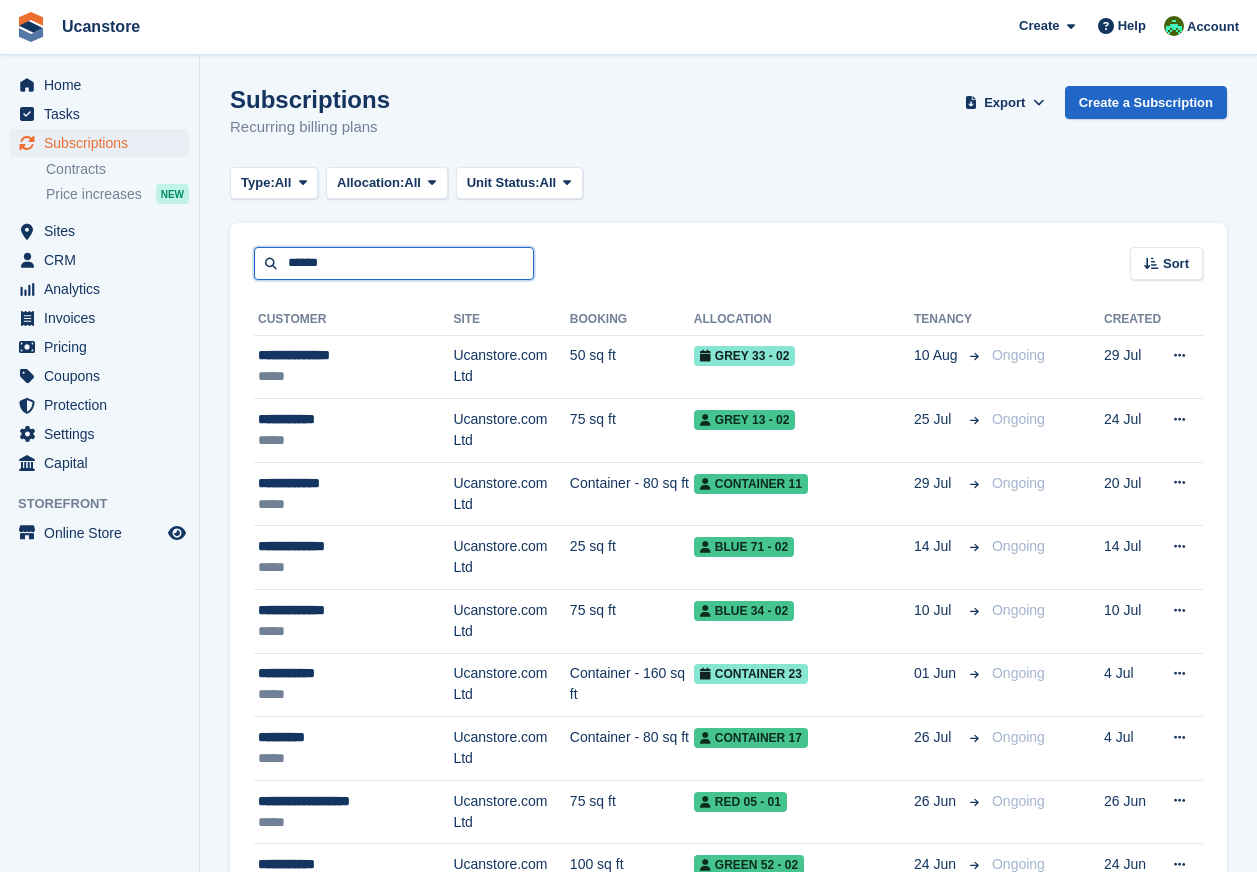 type on "******" 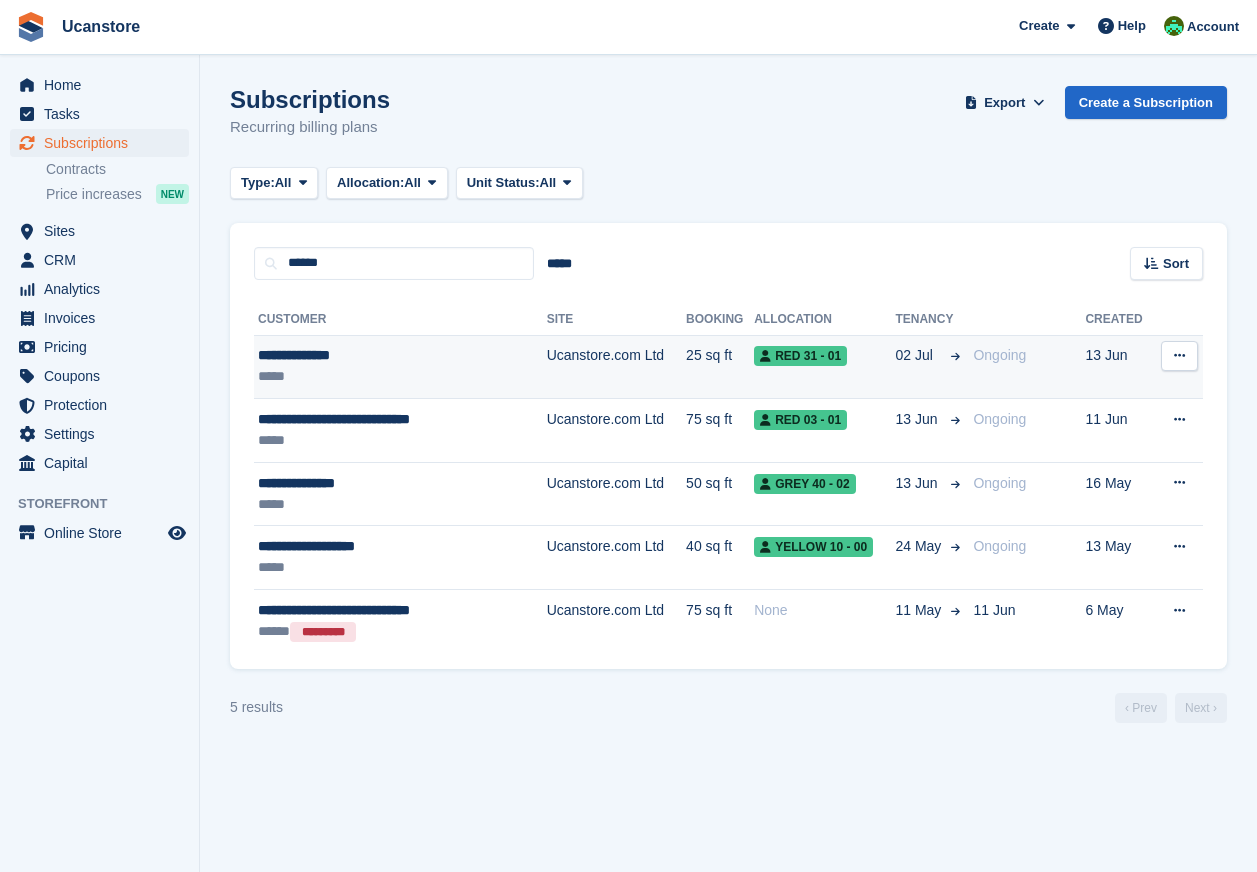 click on "*****" at bounding box center [379, 376] 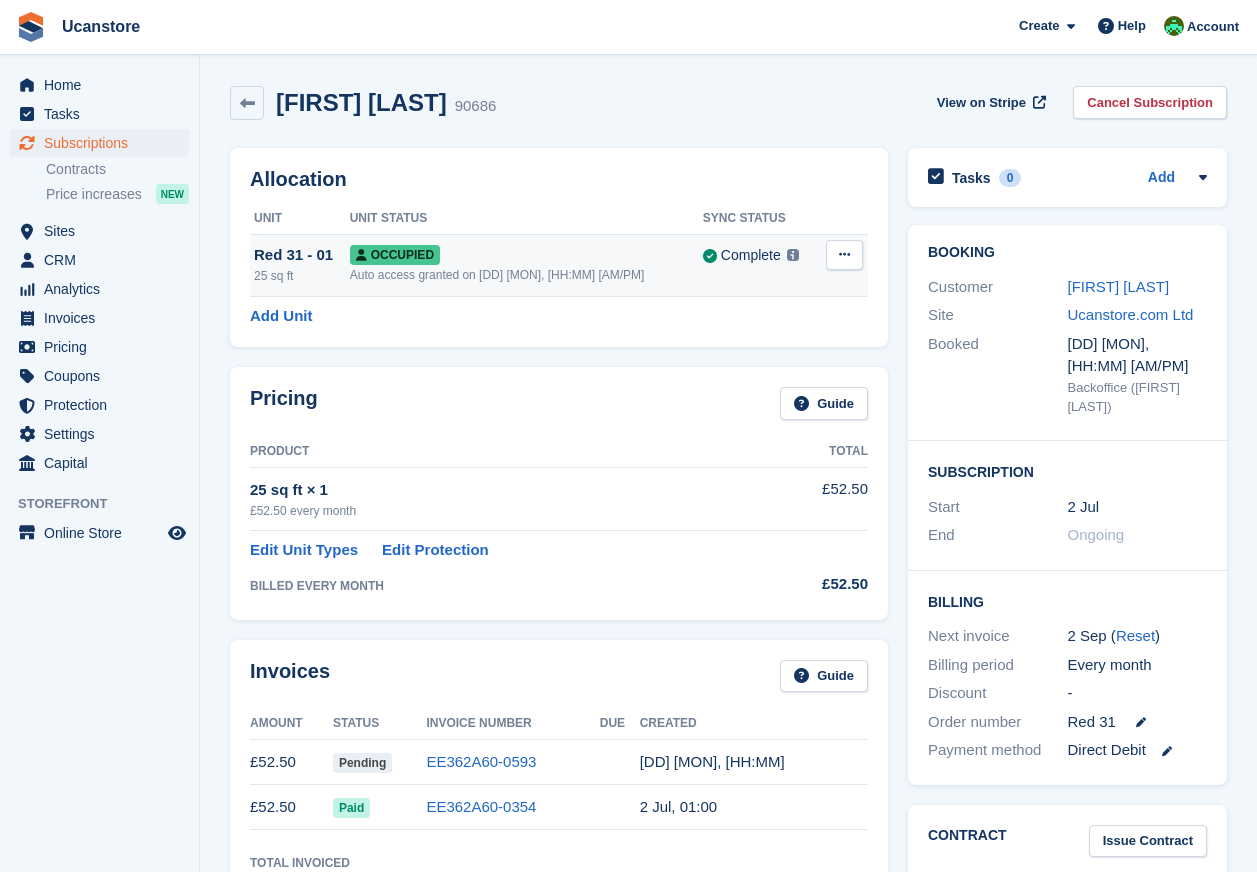 scroll, scrollTop: 0, scrollLeft: 0, axis: both 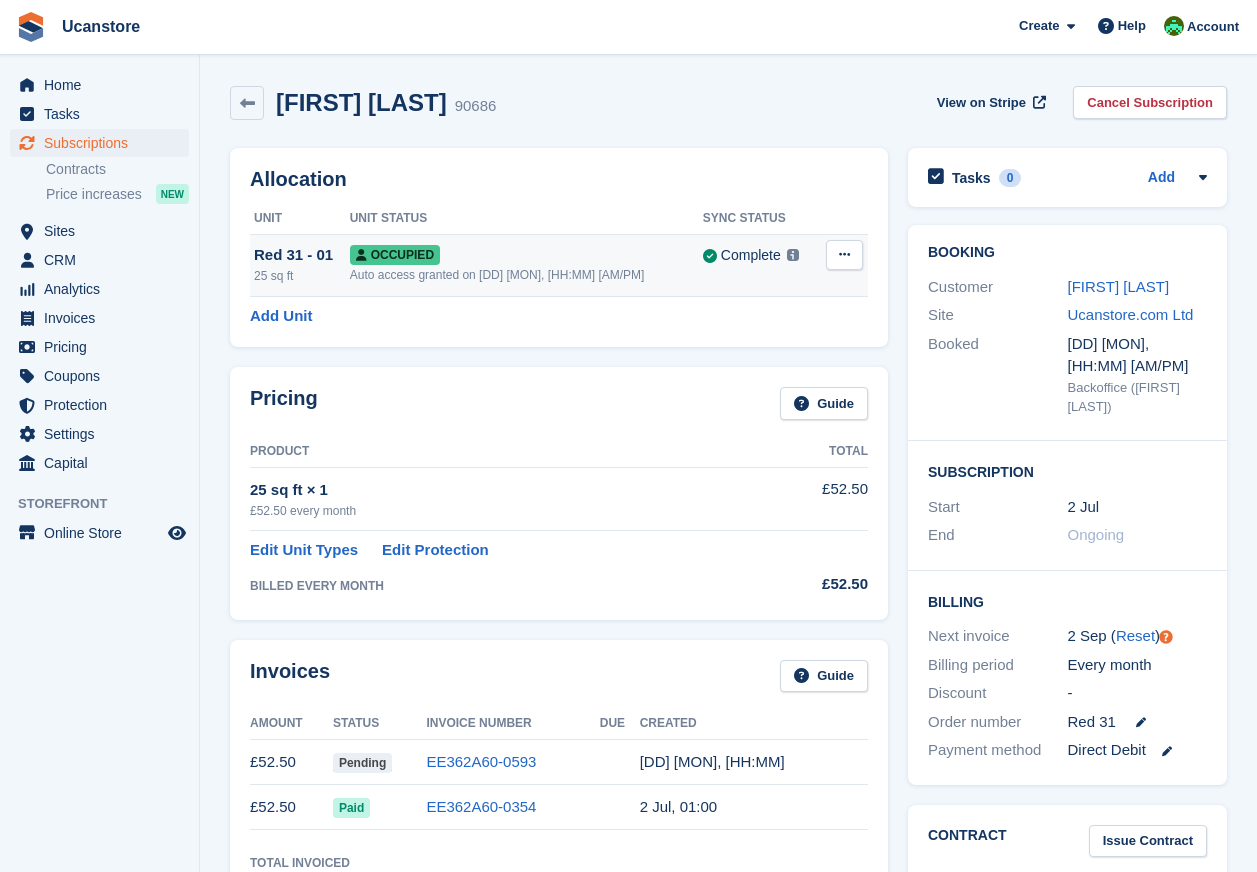 click at bounding box center (844, 254) 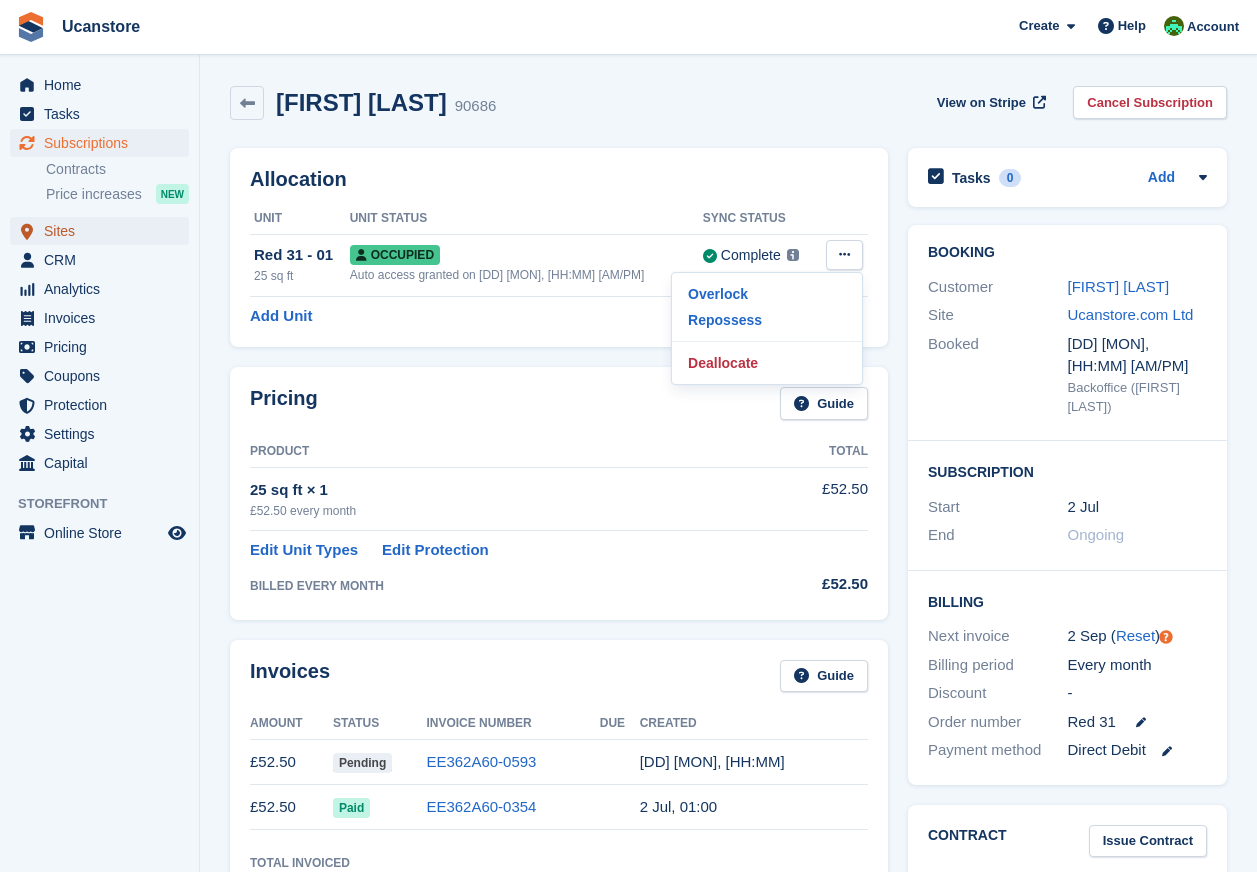 click on "Sites" at bounding box center (104, 231) 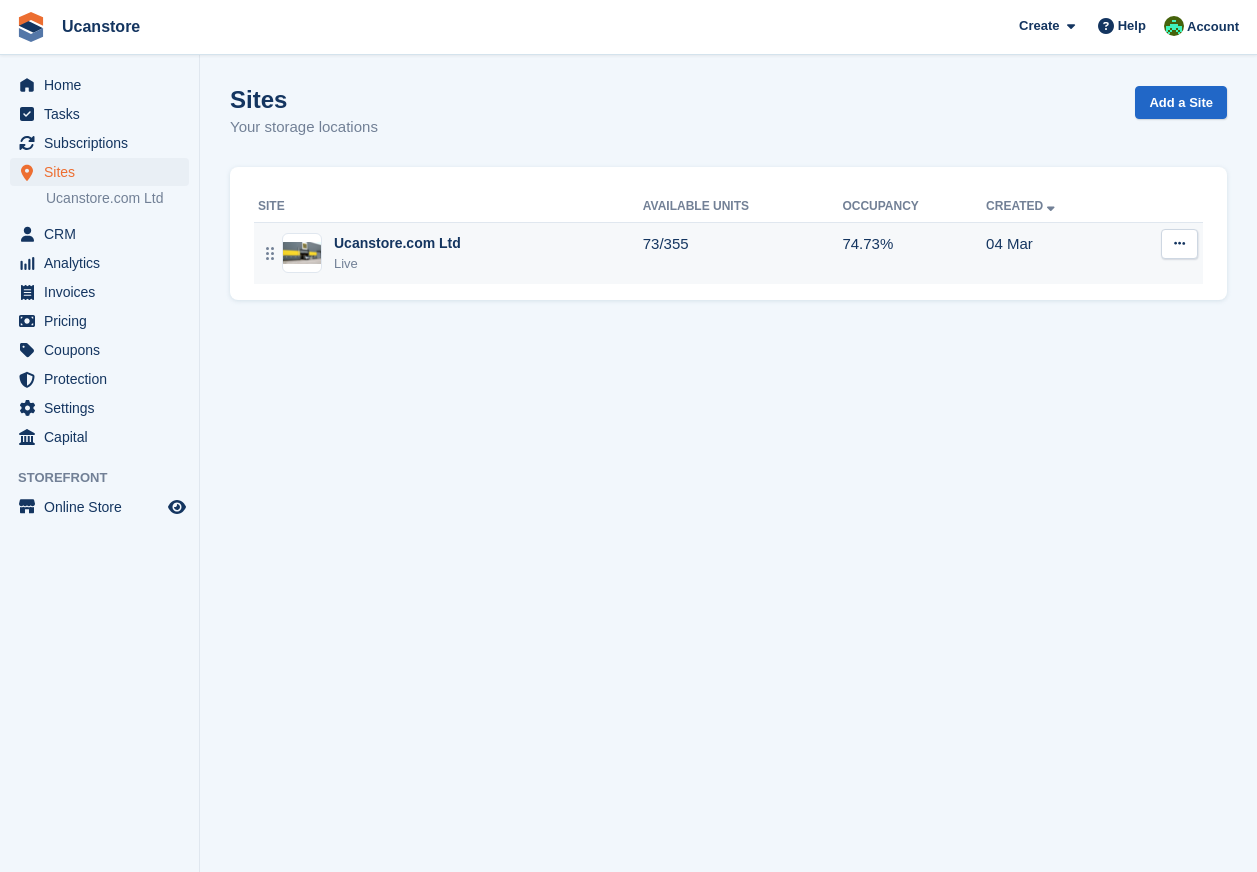 click on "Live" at bounding box center (397, 264) 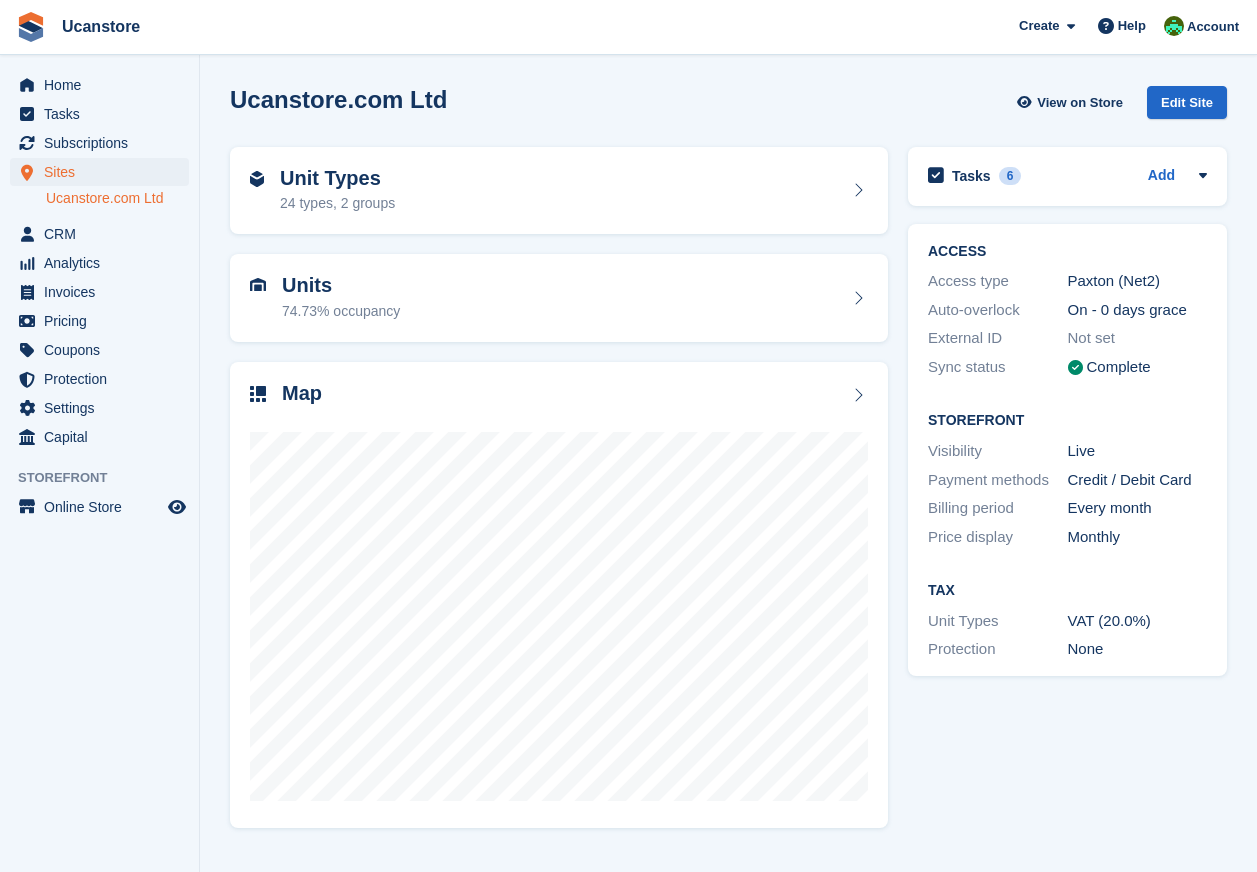 scroll, scrollTop: 0, scrollLeft: 0, axis: both 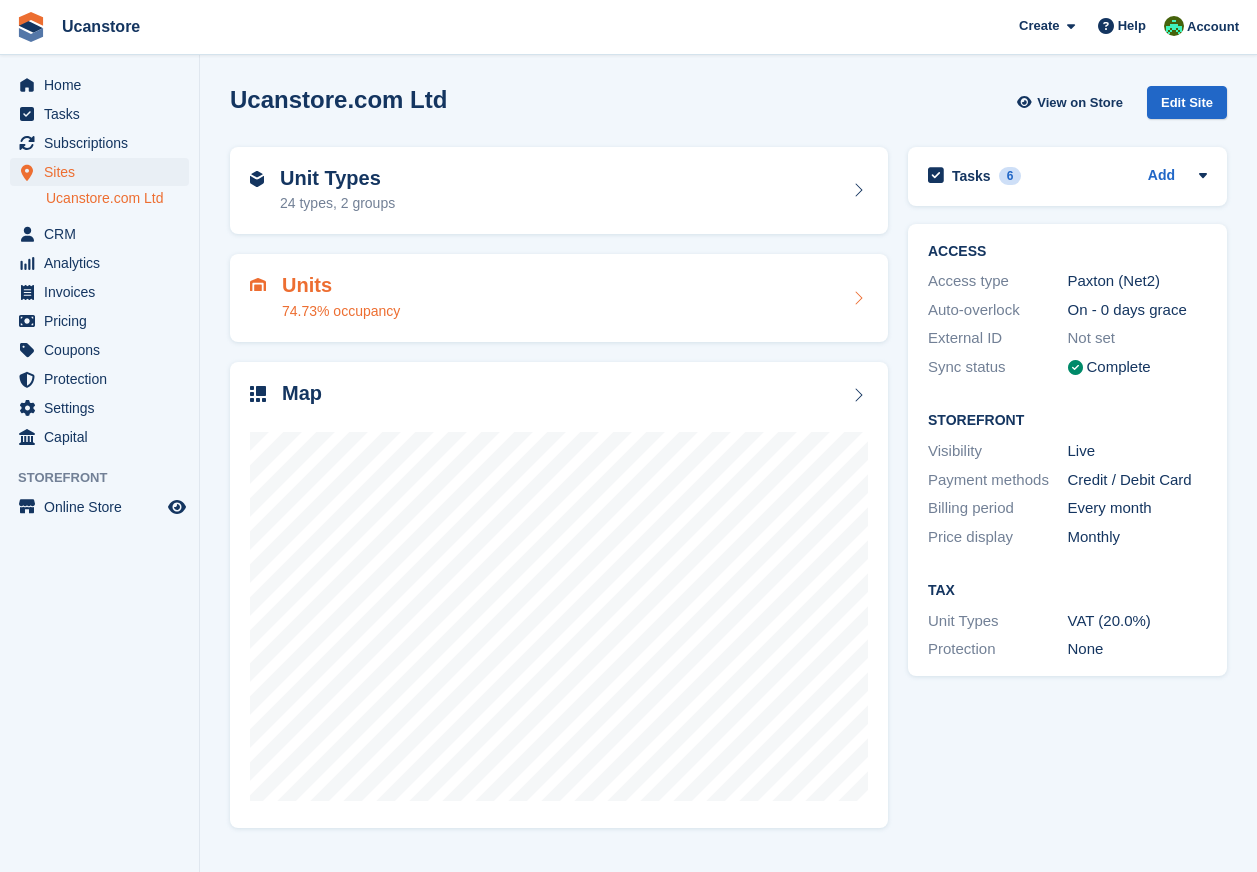 click on "Units
74.73% occupancy" at bounding box center (559, 298) 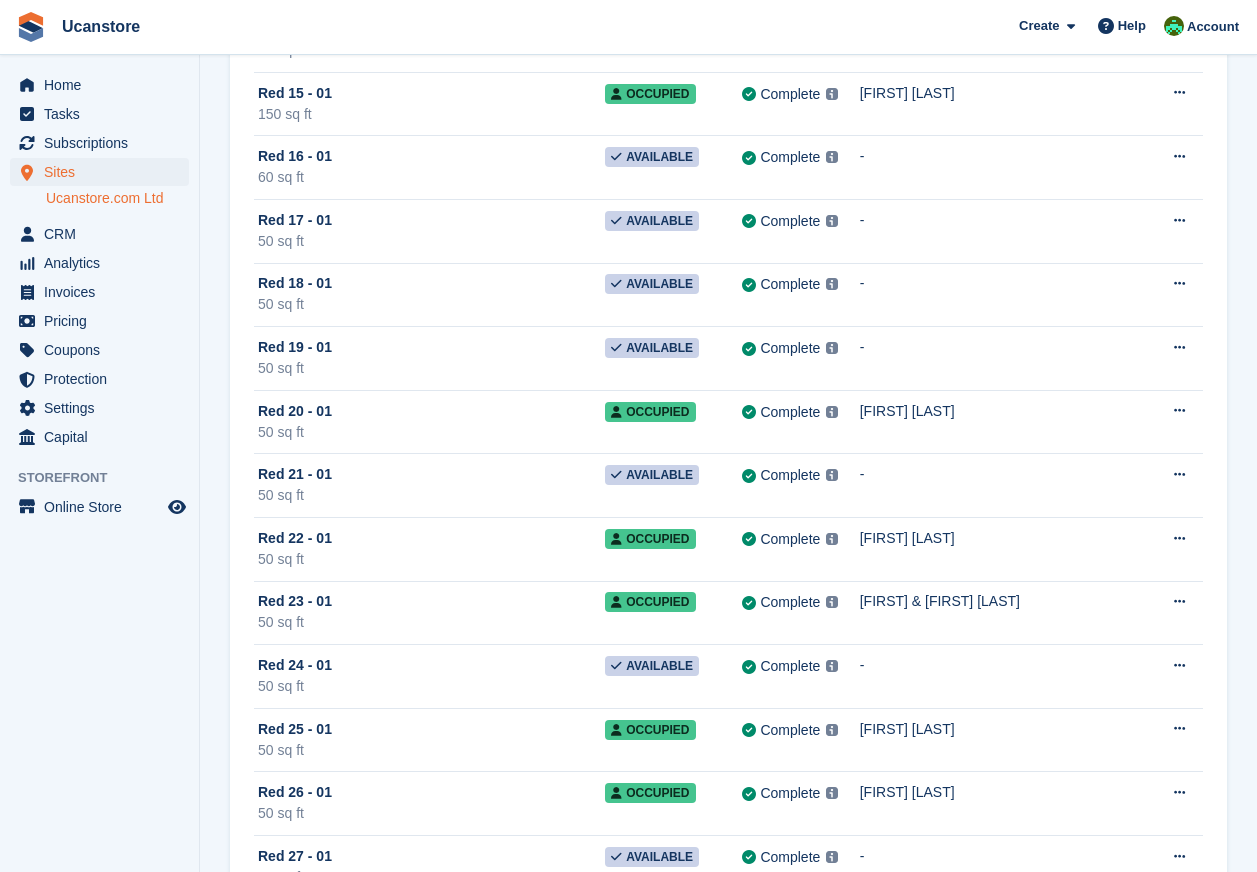 scroll, scrollTop: 16670, scrollLeft: 0, axis: vertical 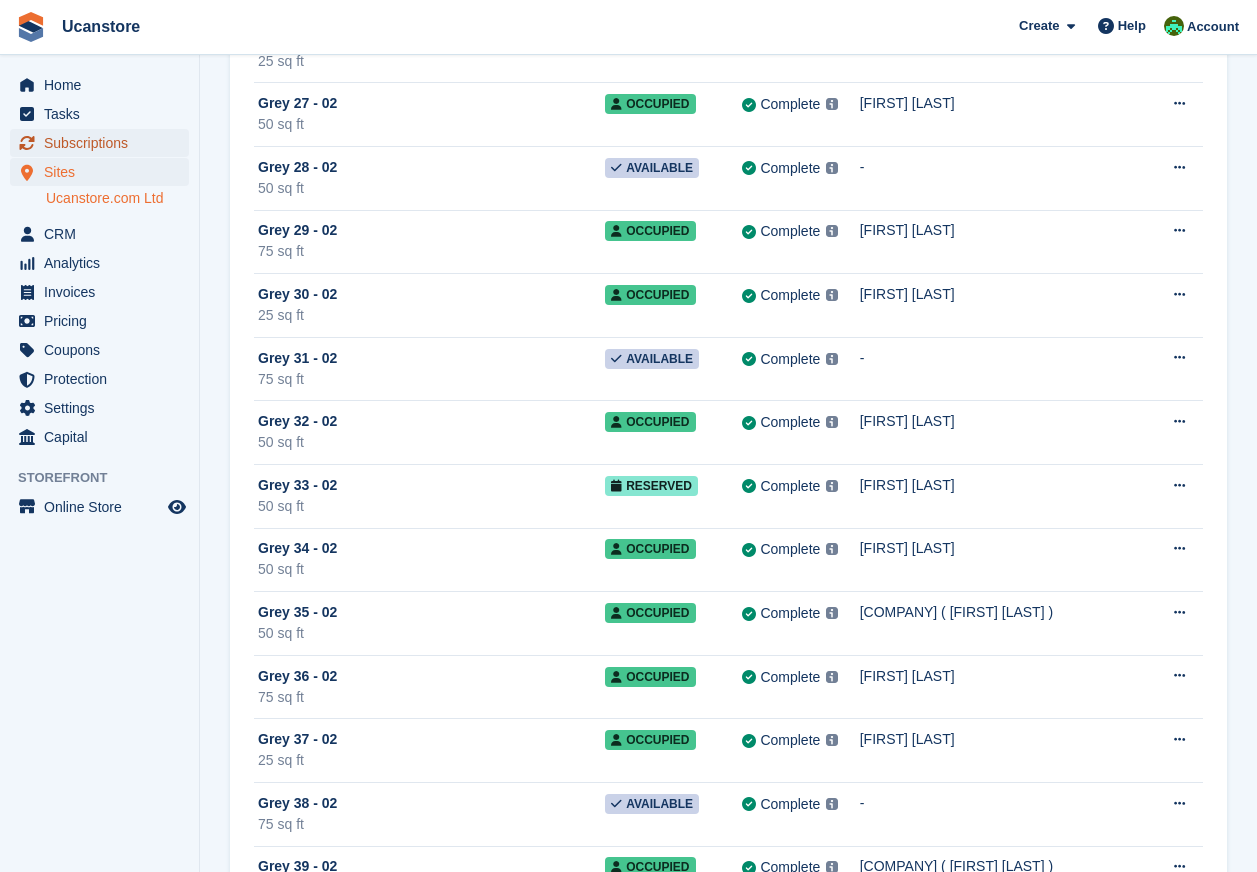 click on "Subscriptions" at bounding box center [104, 143] 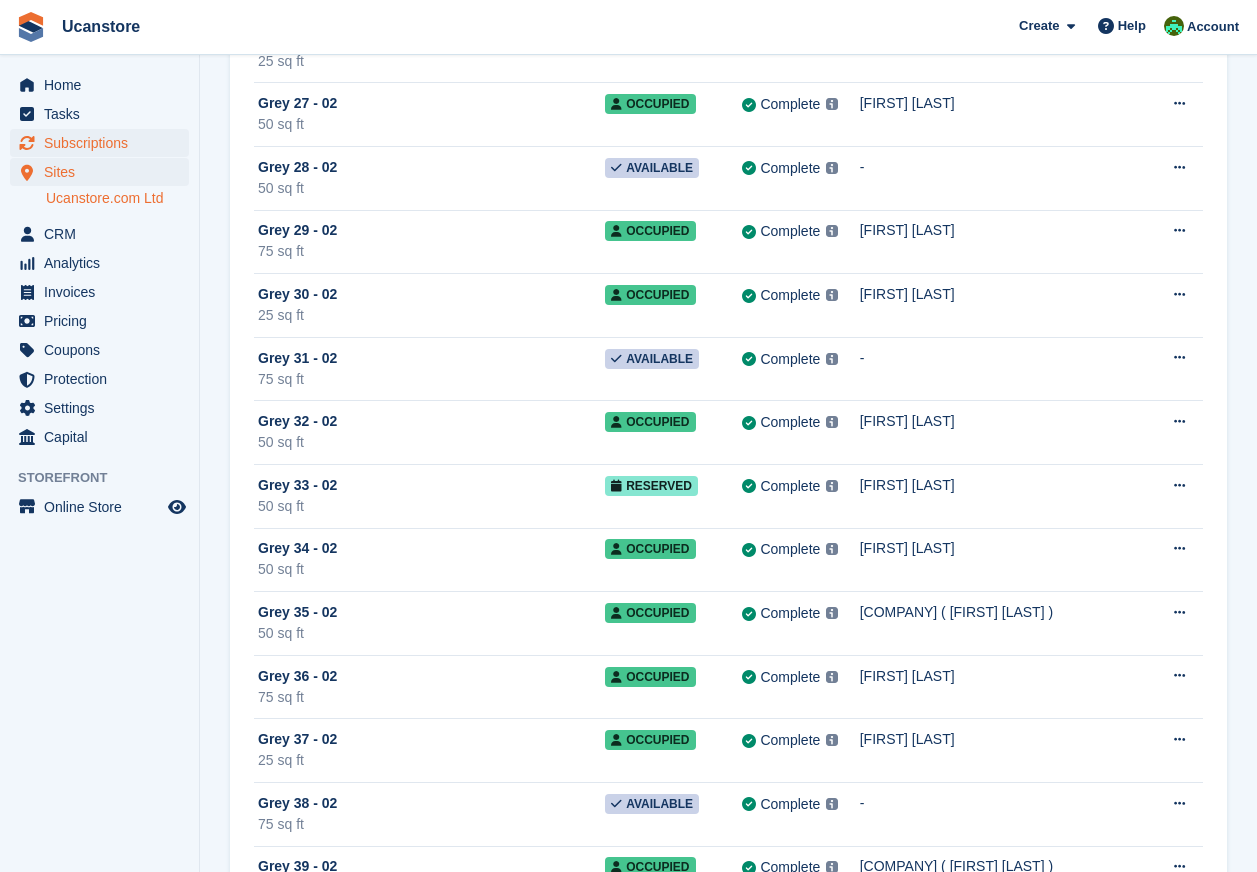 scroll, scrollTop: 0, scrollLeft: 0, axis: both 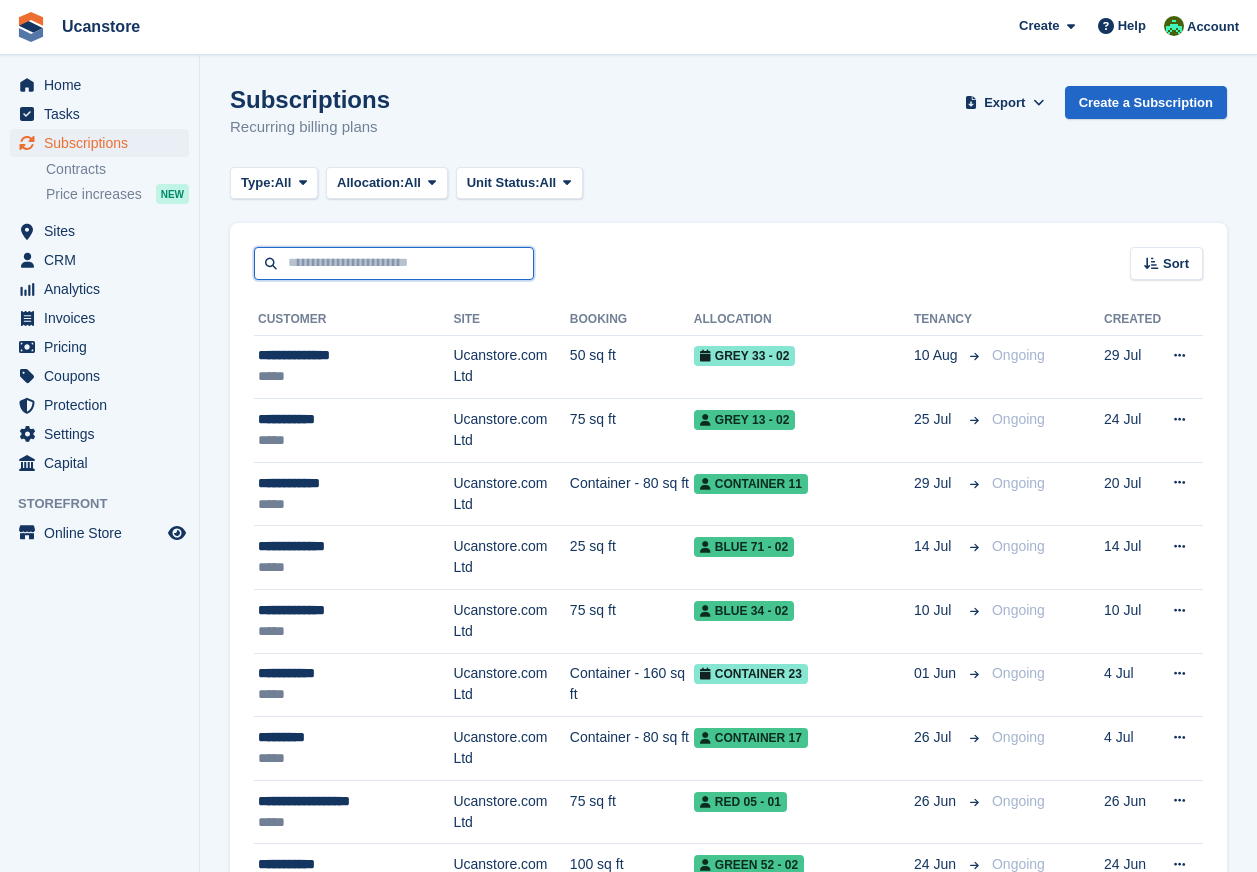 click at bounding box center [394, 263] 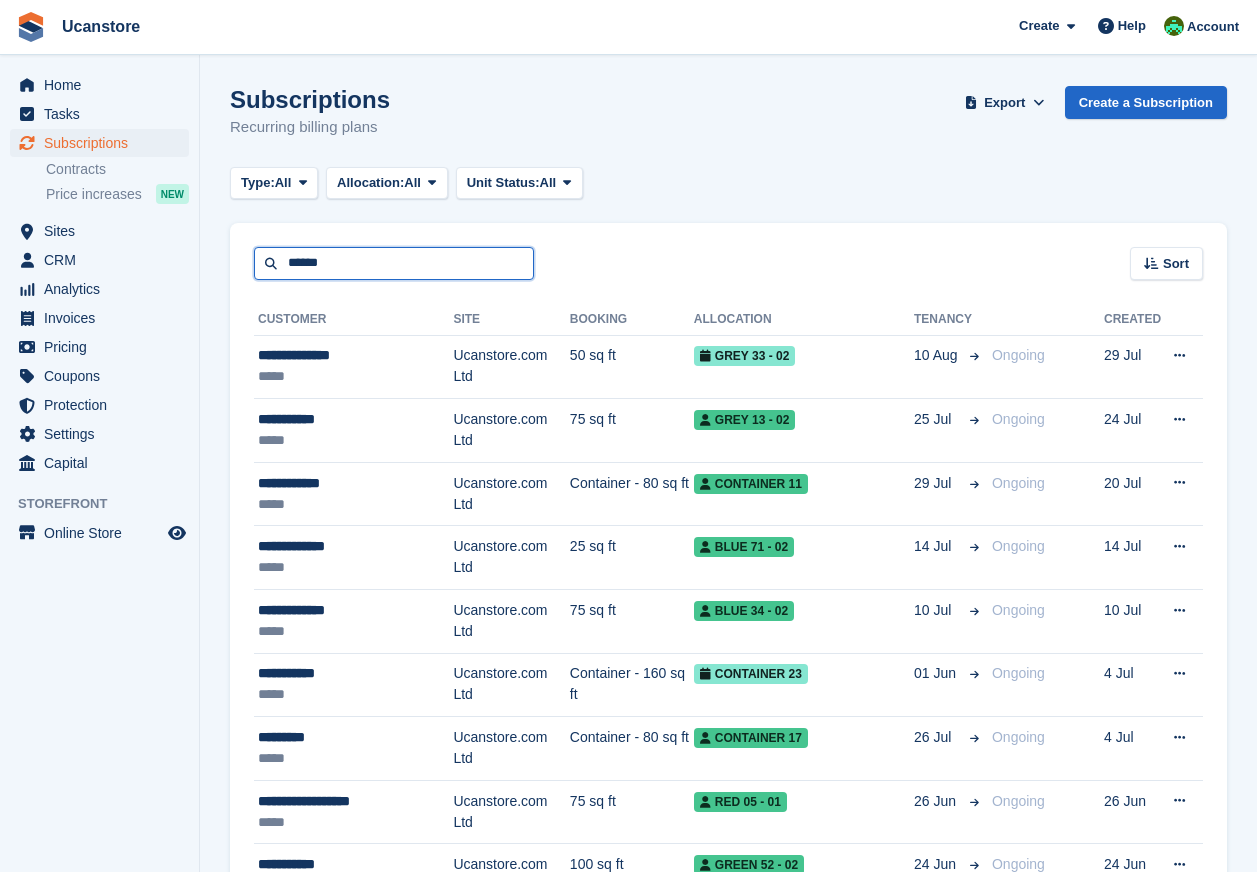 type on "******" 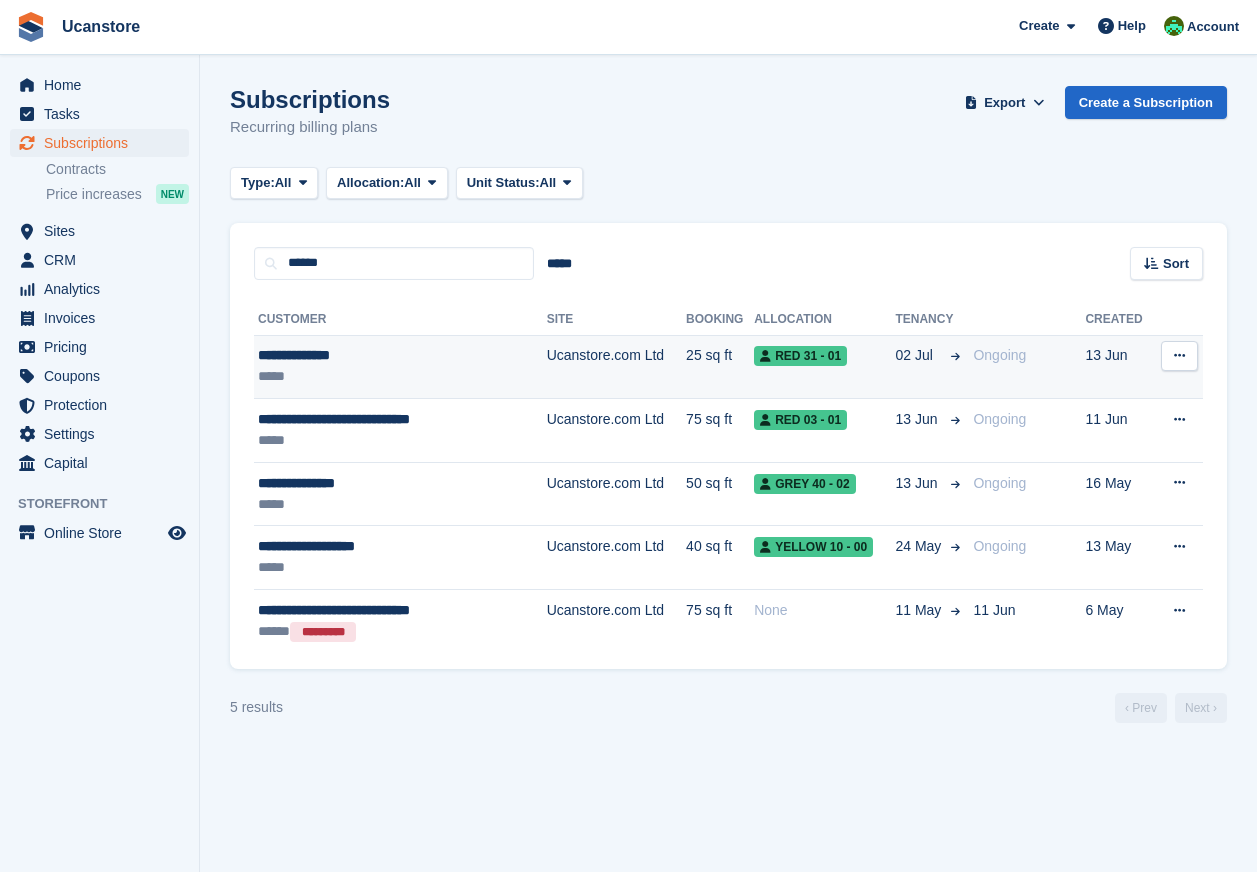 click on "**********" at bounding box center (379, 355) 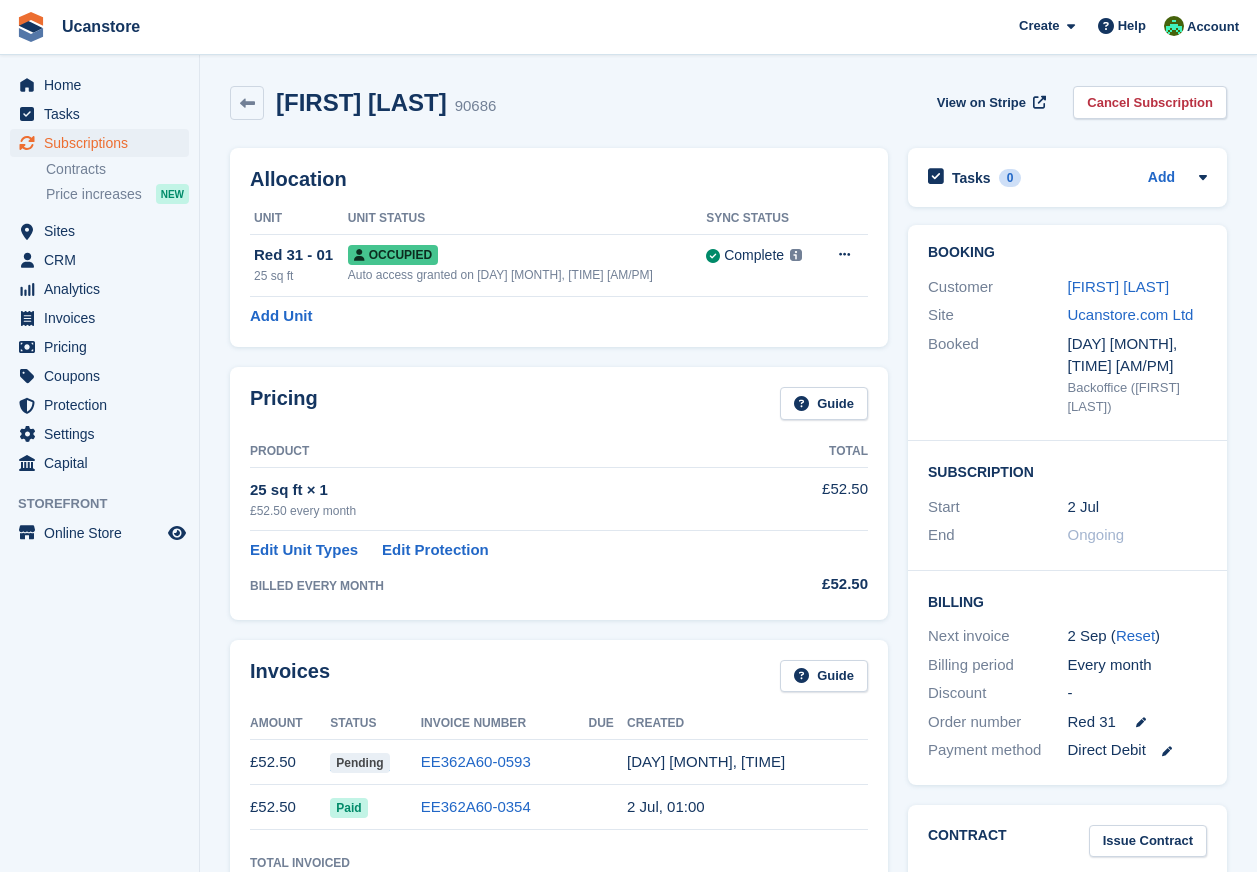 scroll, scrollTop: 0, scrollLeft: 0, axis: both 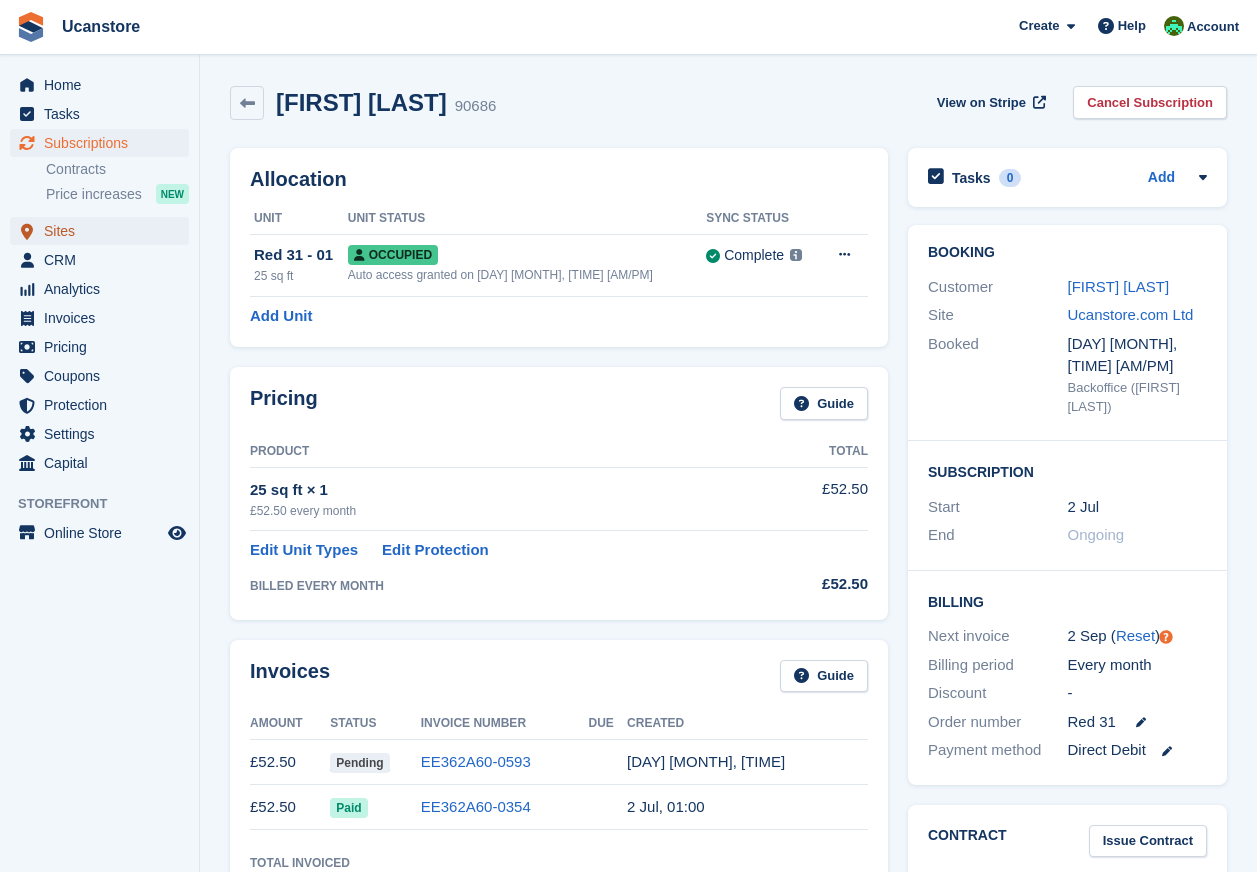 click on "Sites" at bounding box center (104, 231) 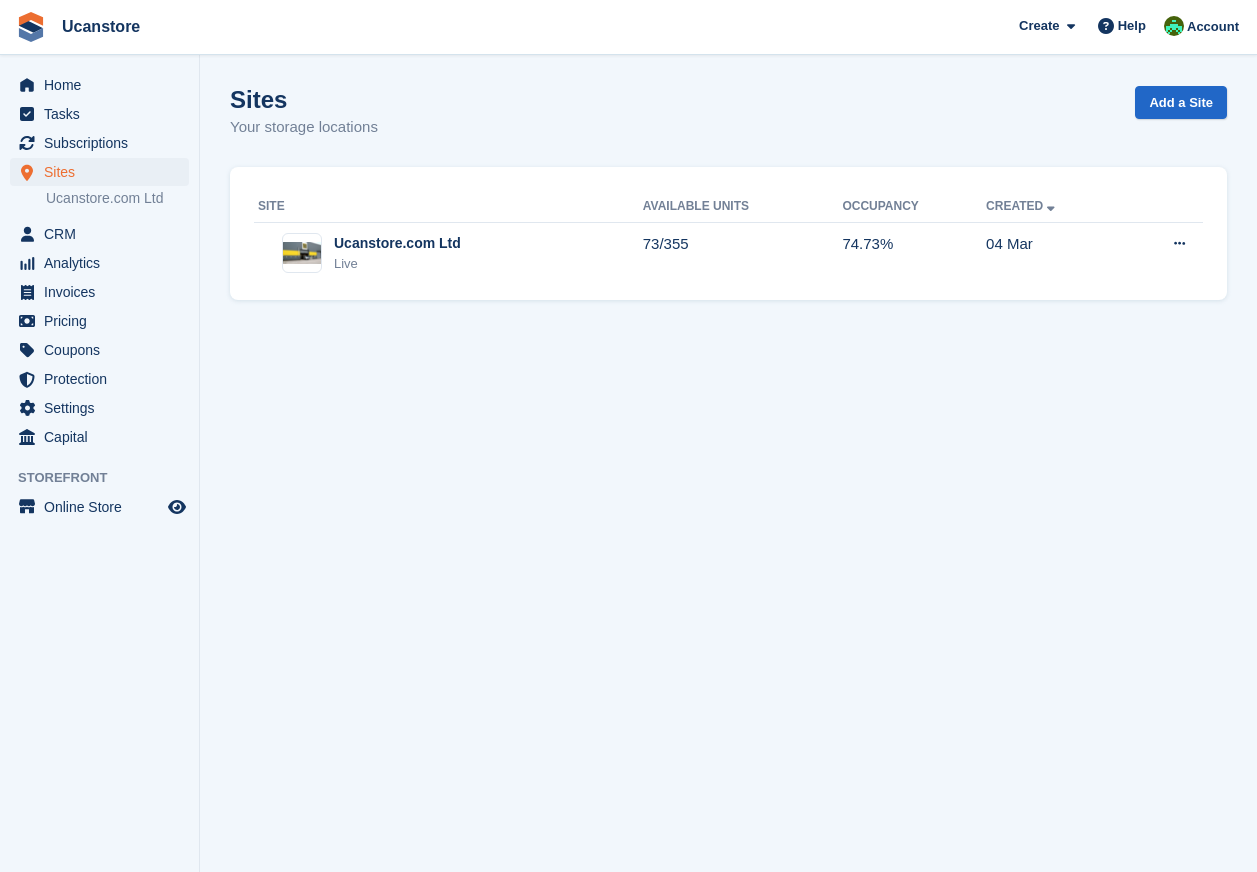 click on "Site
Available Units
Occupancy
Created
Ucanstore.com Ltd
Live
73/355
74.73%
04 Mar
Edit site
View on Store
Unit types
Units
Map" at bounding box center (728, 234) 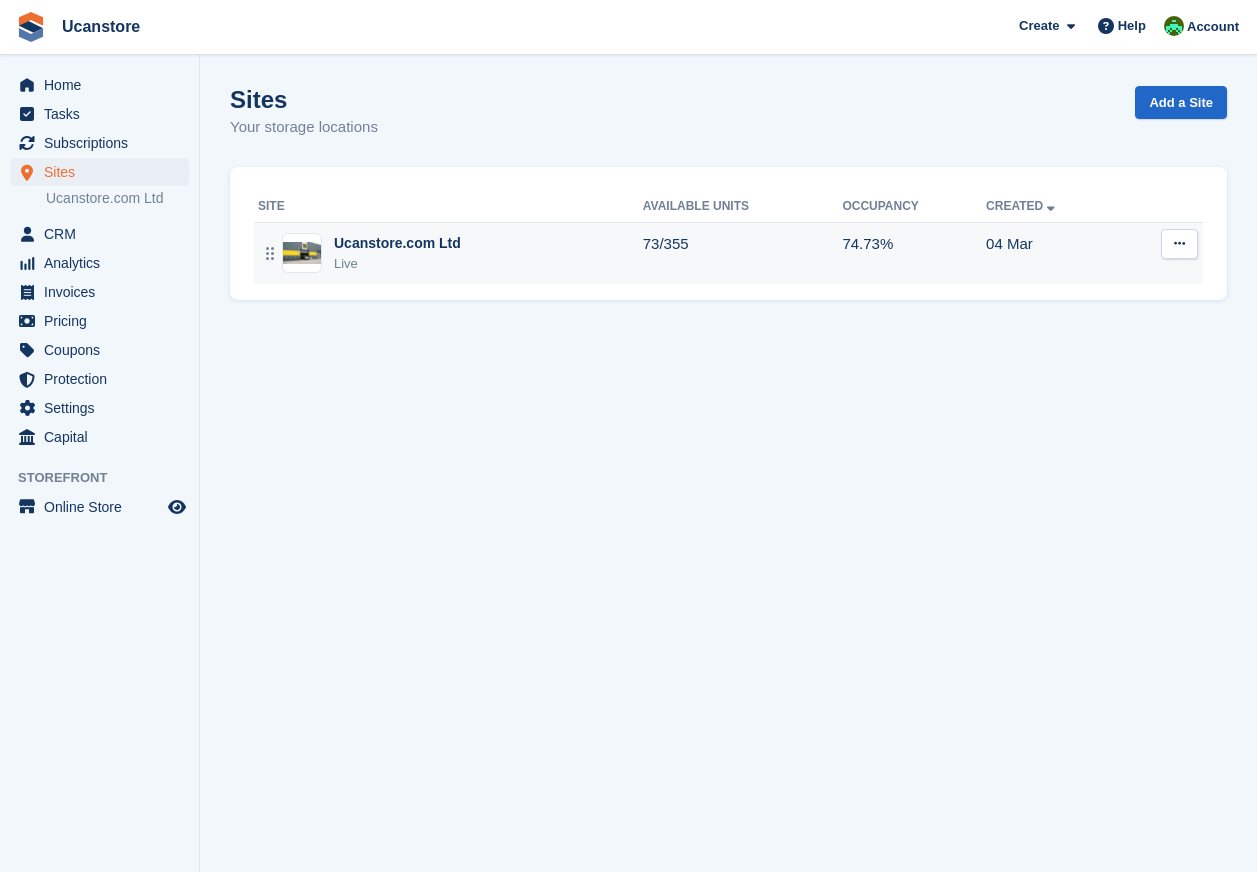 click on "Ucanstore.com Ltd" at bounding box center (397, 243) 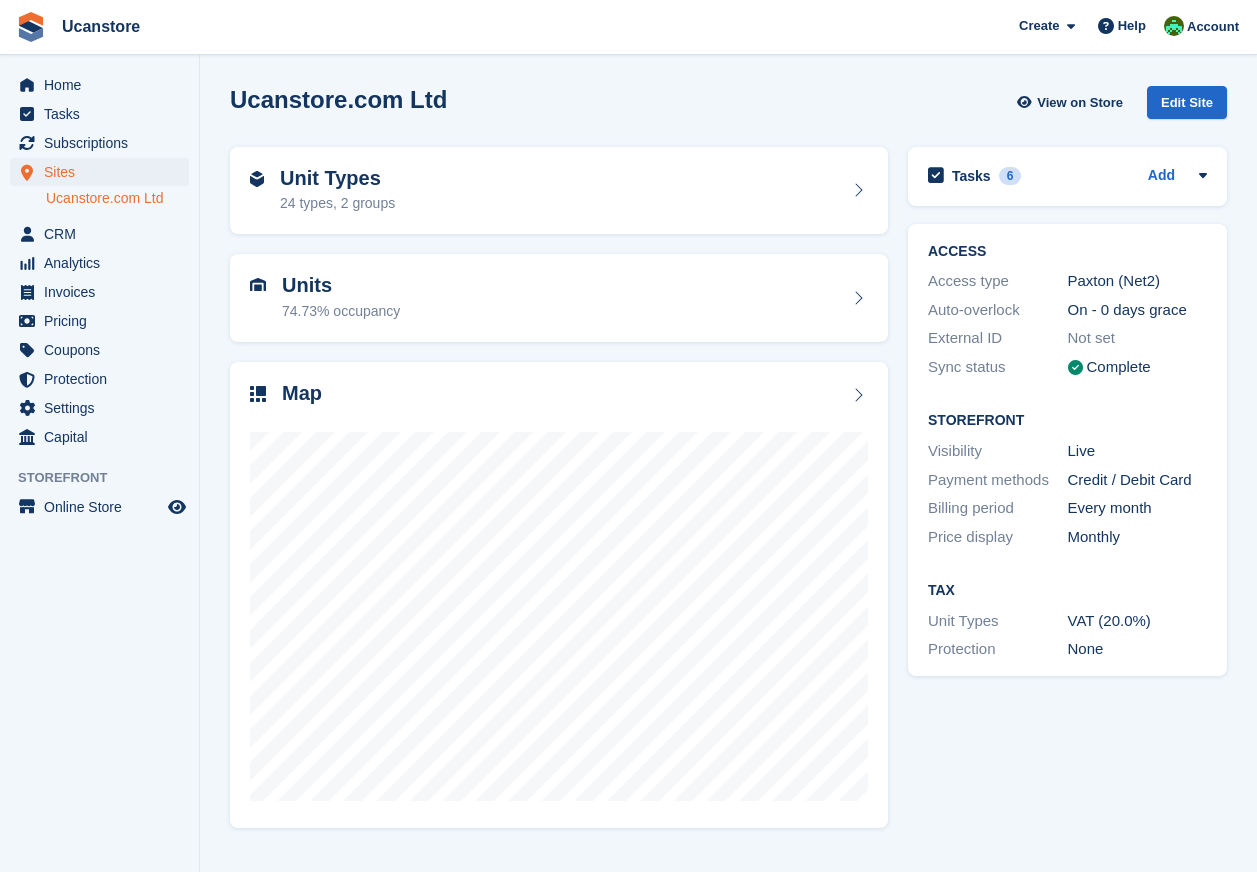scroll, scrollTop: 0, scrollLeft: 0, axis: both 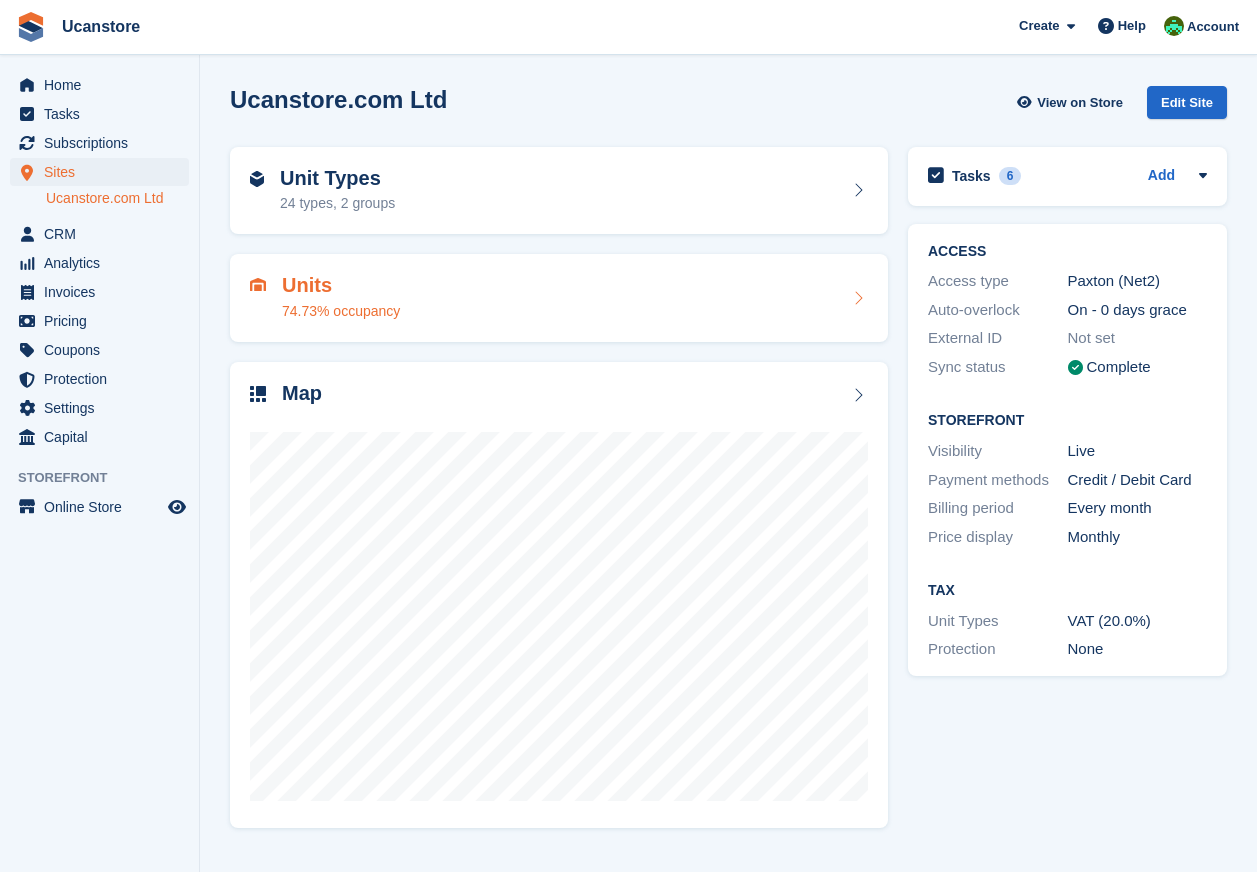 click on "Units
74.73% occupancy" at bounding box center [559, 298] 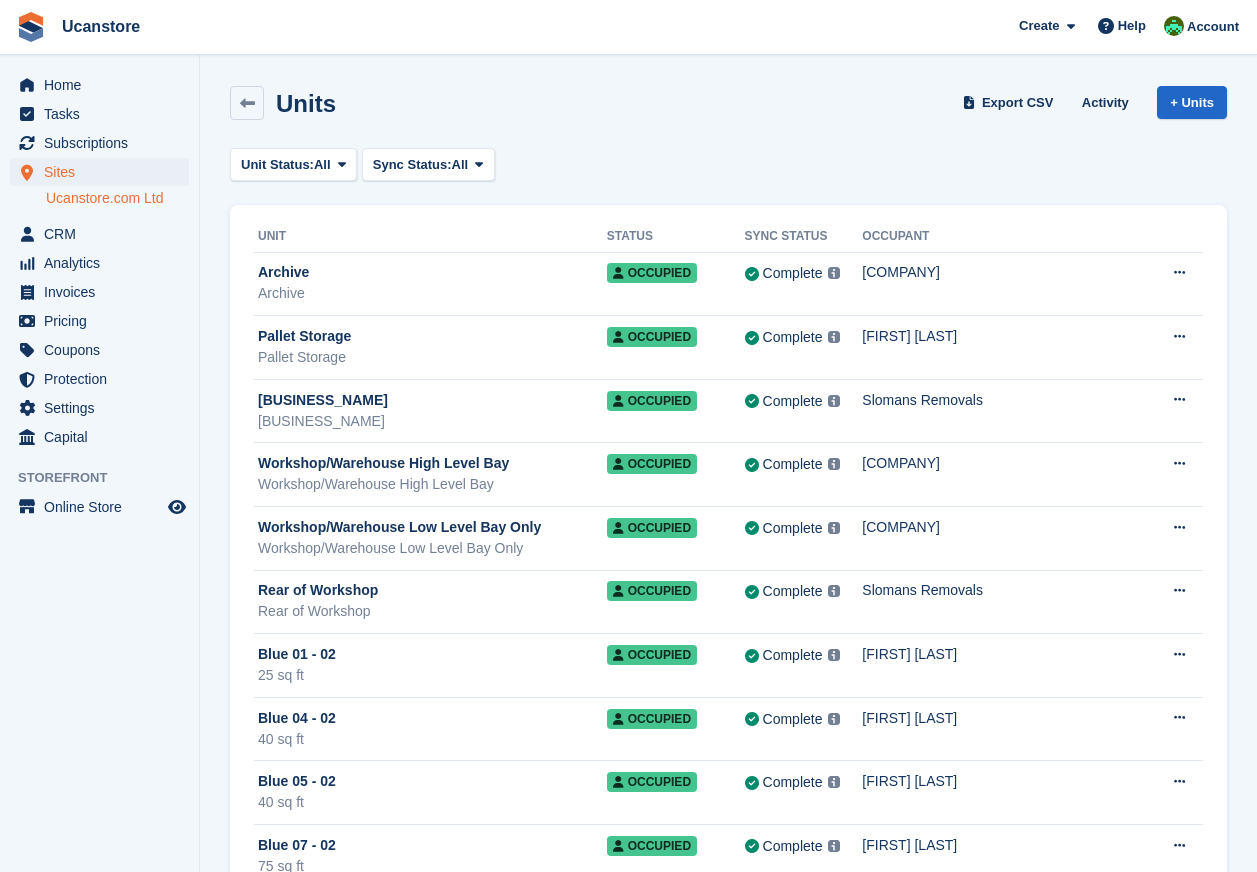 scroll, scrollTop: 0, scrollLeft: 0, axis: both 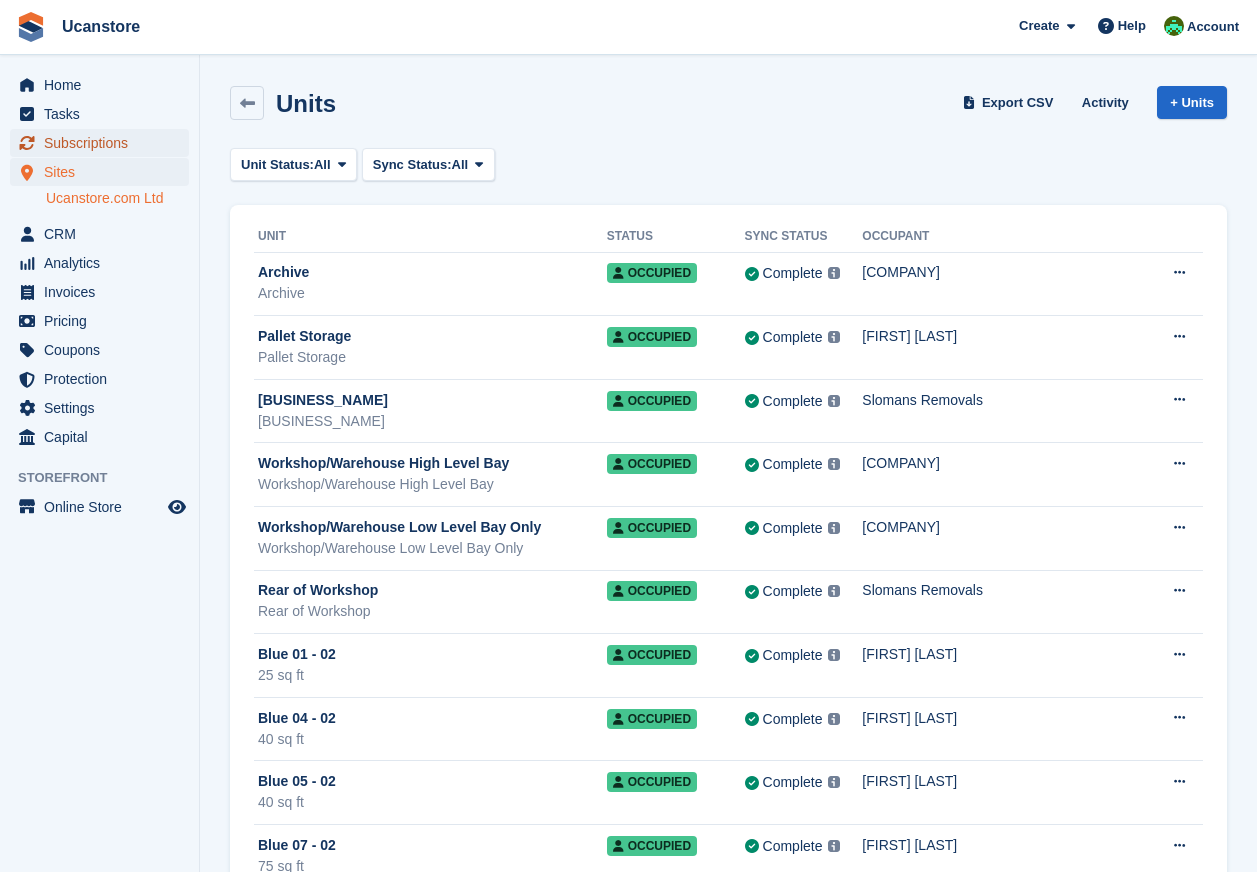 click on "Subscriptions" at bounding box center [104, 143] 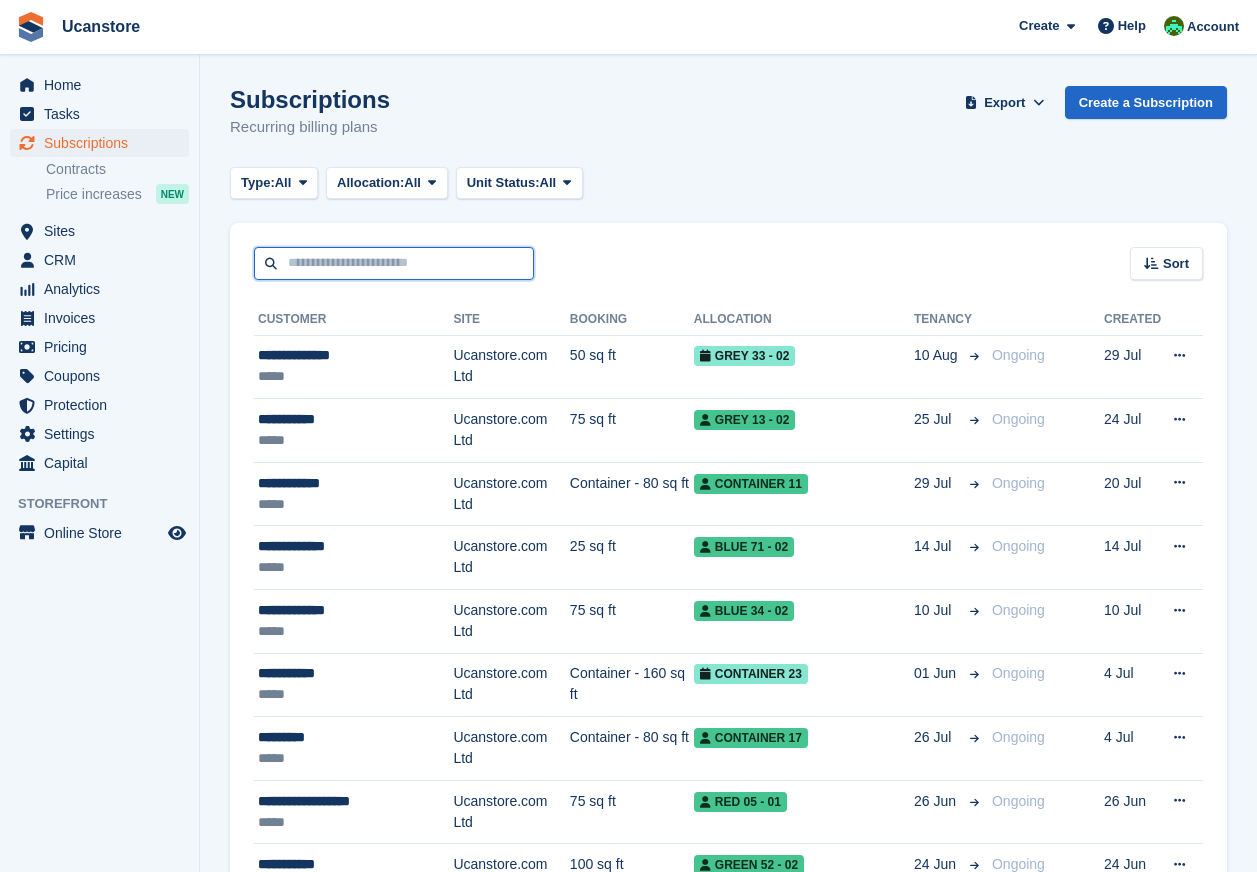 click at bounding box center (394, 263) 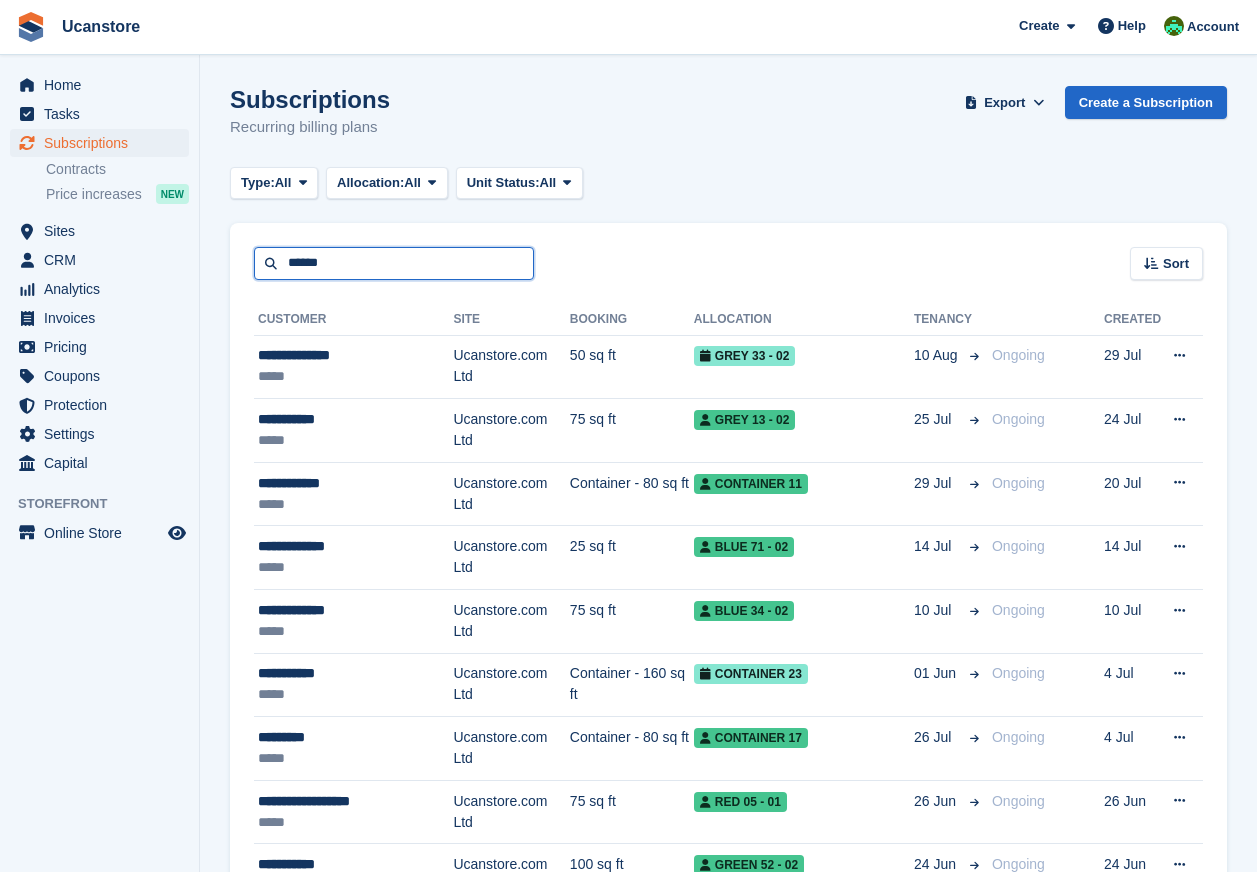 type on "******" 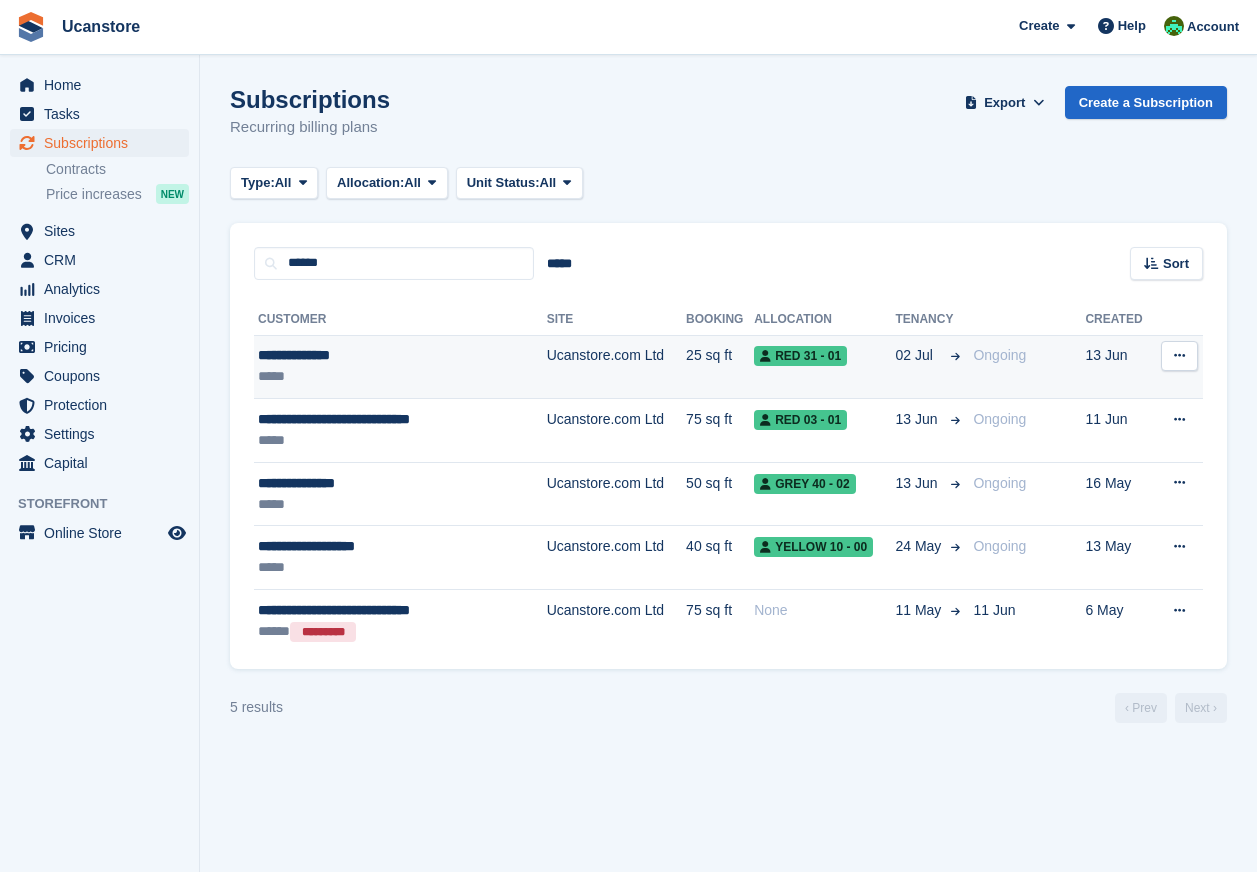 click on "**********" at bounding box center [379, 355] 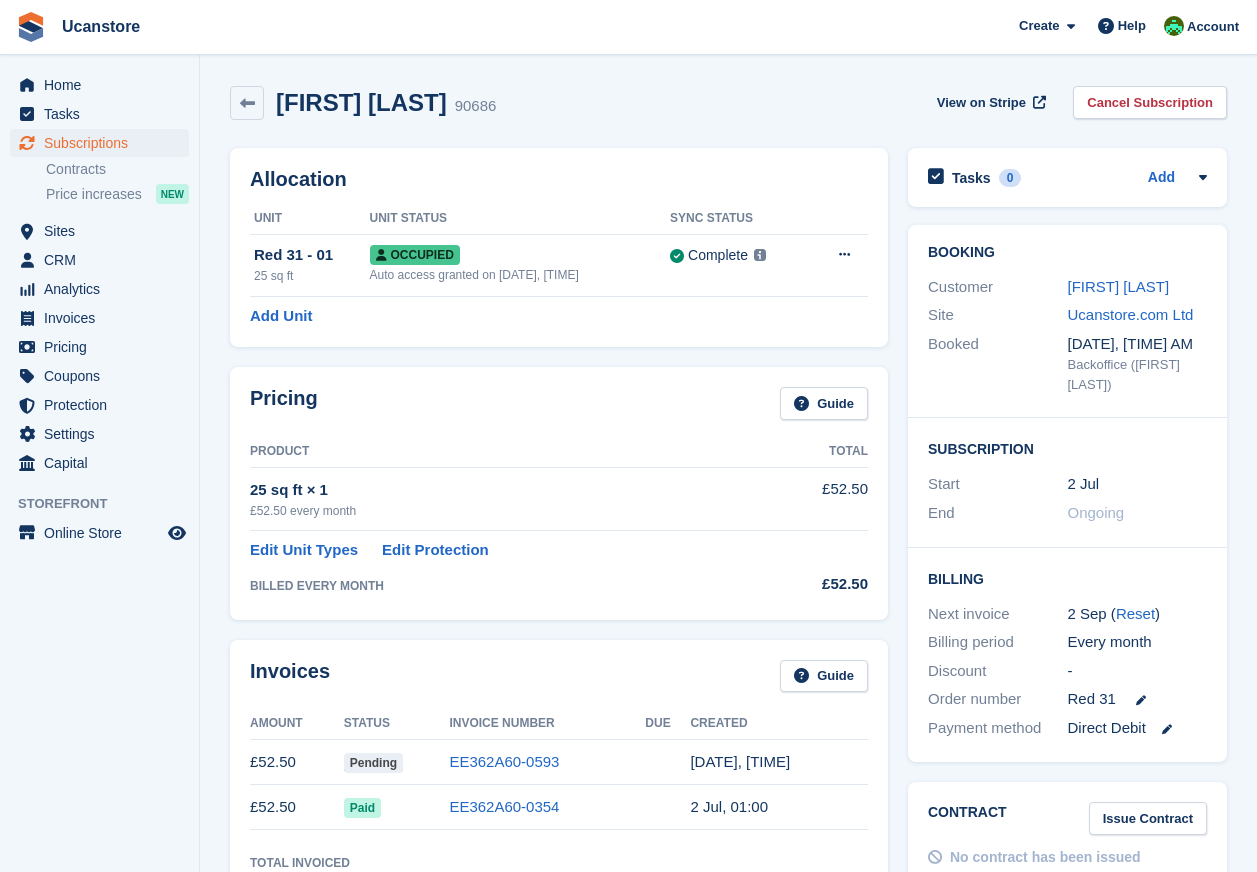 scroll, scrollTop: 0, scrollLeft: 0, axis: both 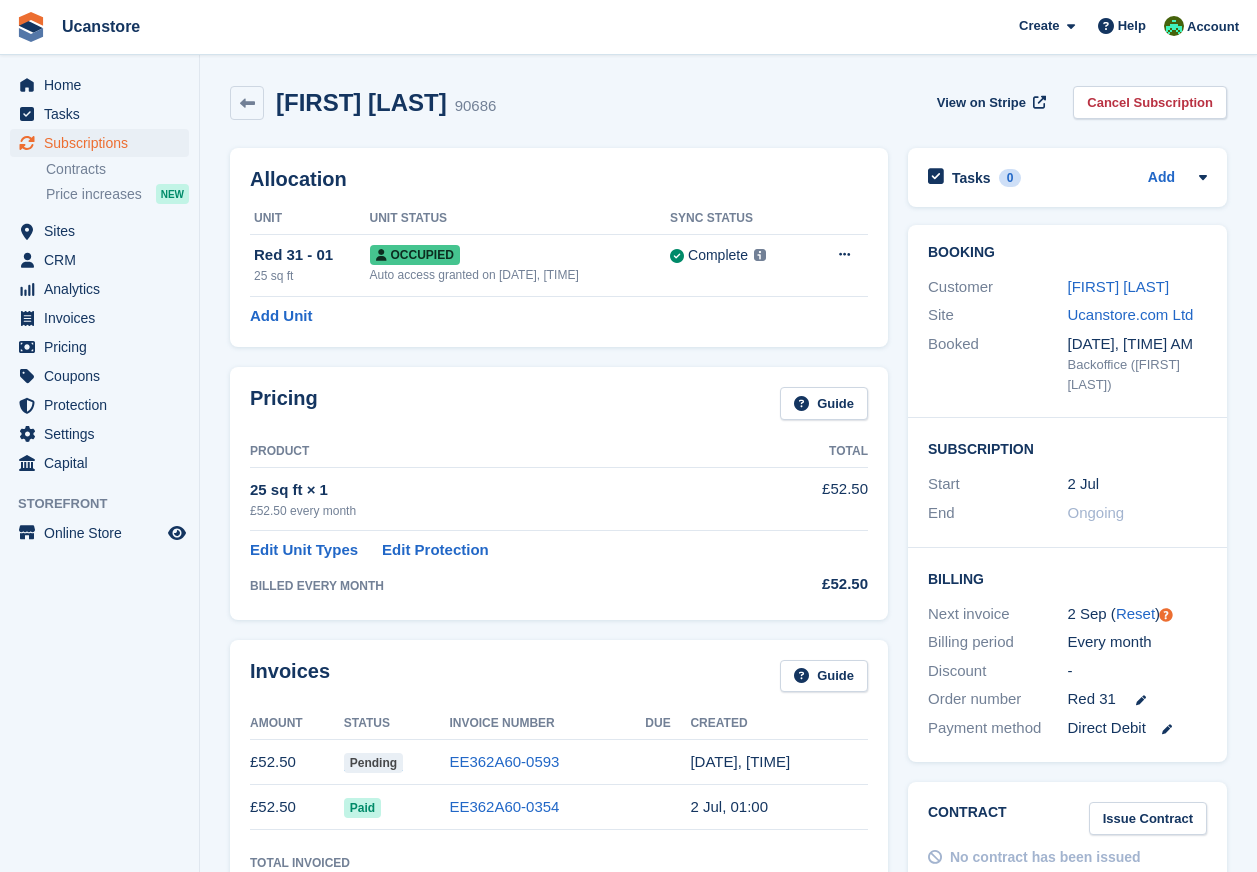 click on "Edit Unit Types" at bounding box center (304, 550) 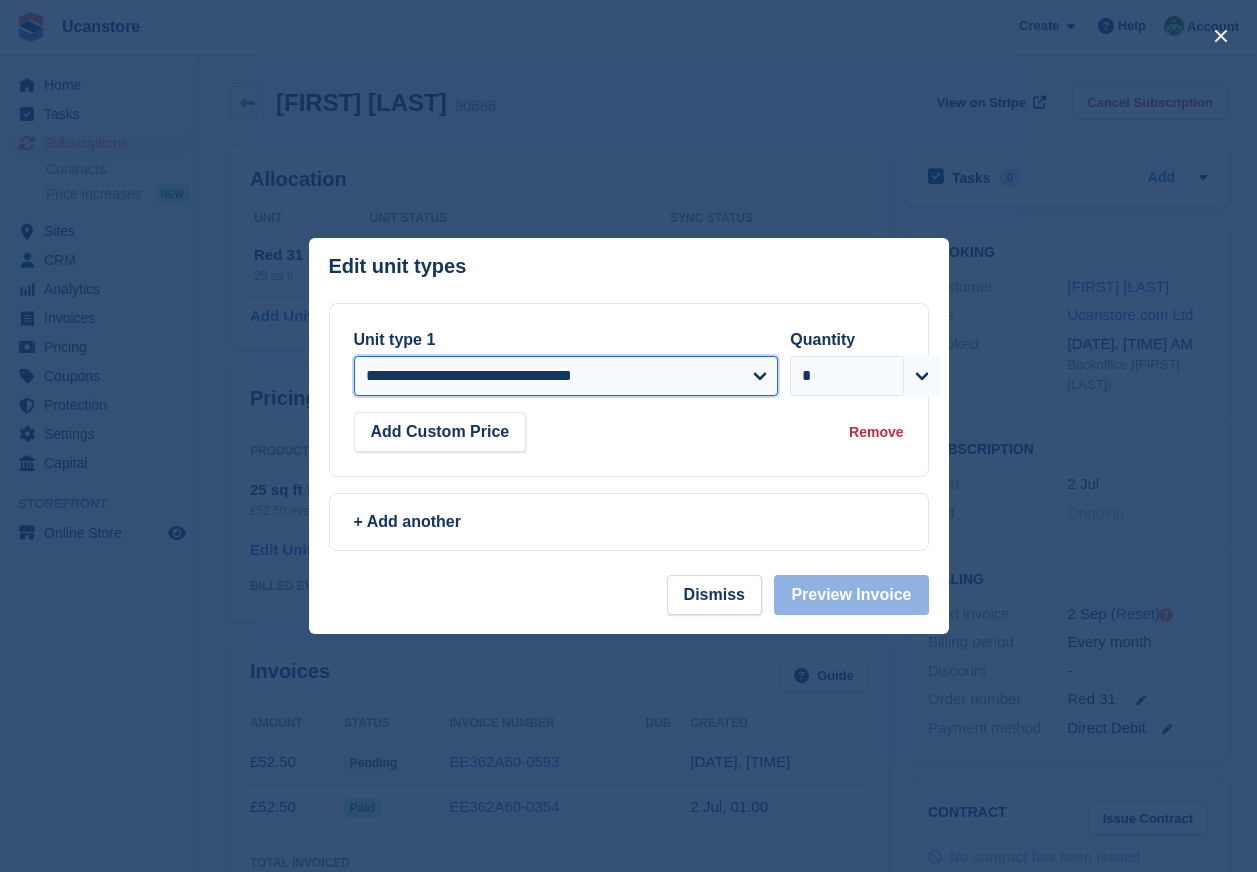 click on "**********" at bounding box center [566, 376] 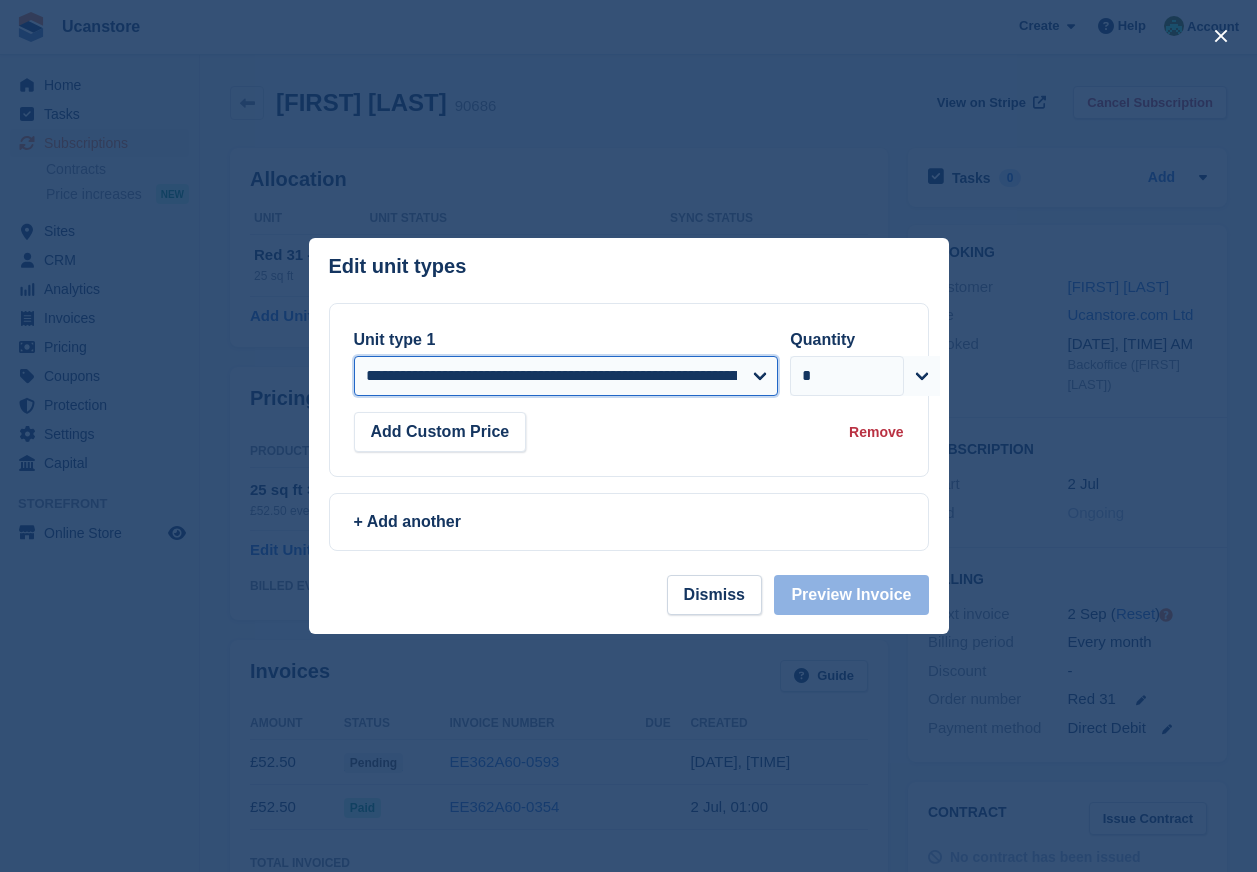 click on "**********" at bounding box center (566, 376) 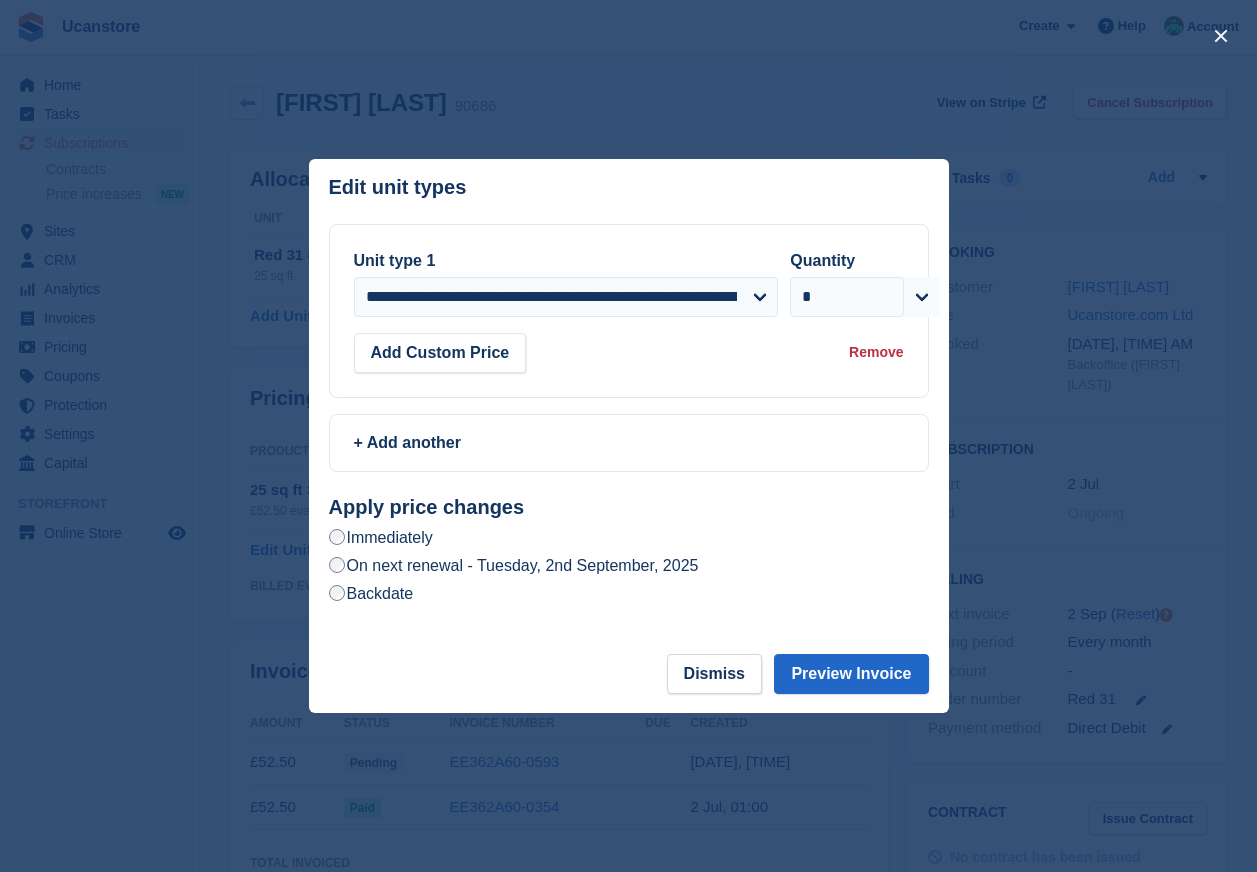 click on "Backdate" at bounding box center (371, 593) 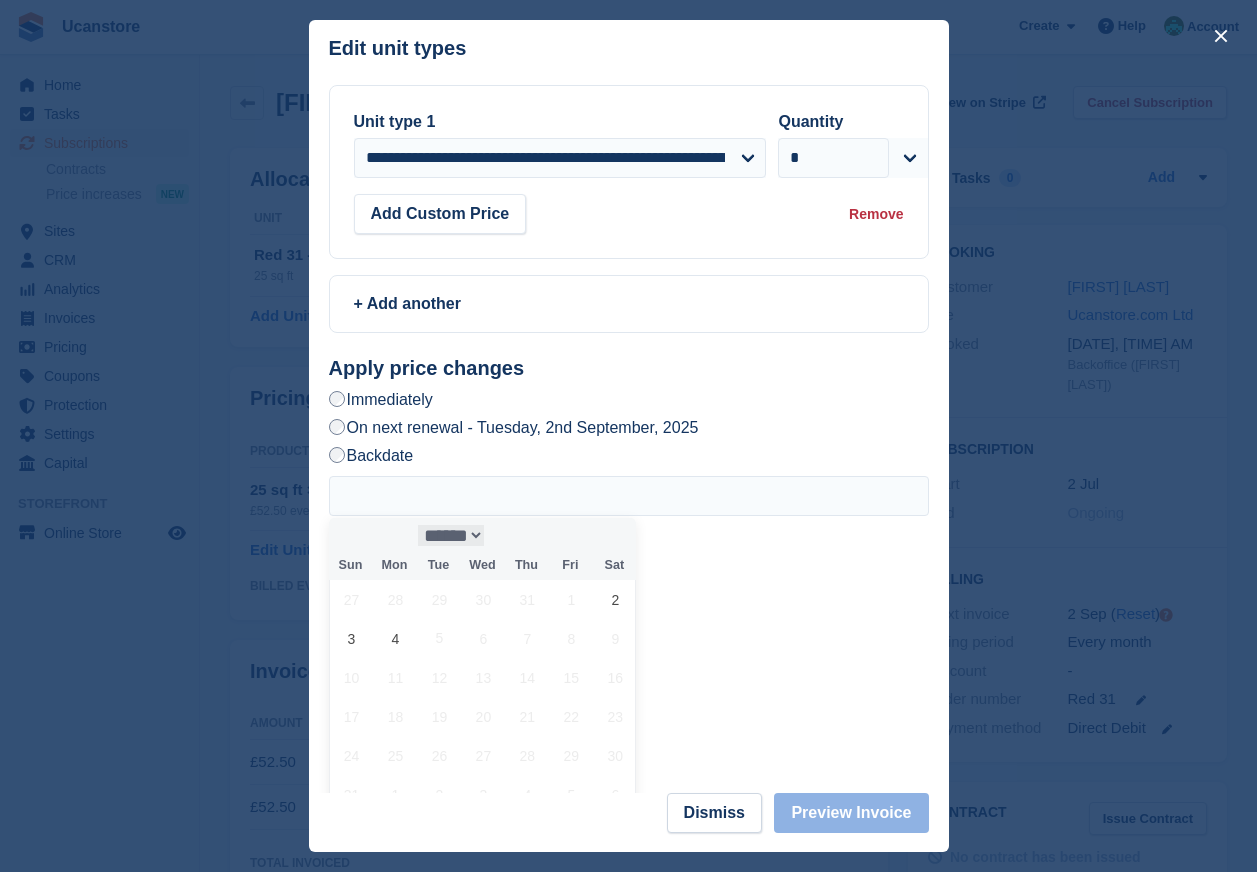 click on "******" at bounding box center [451, 535] 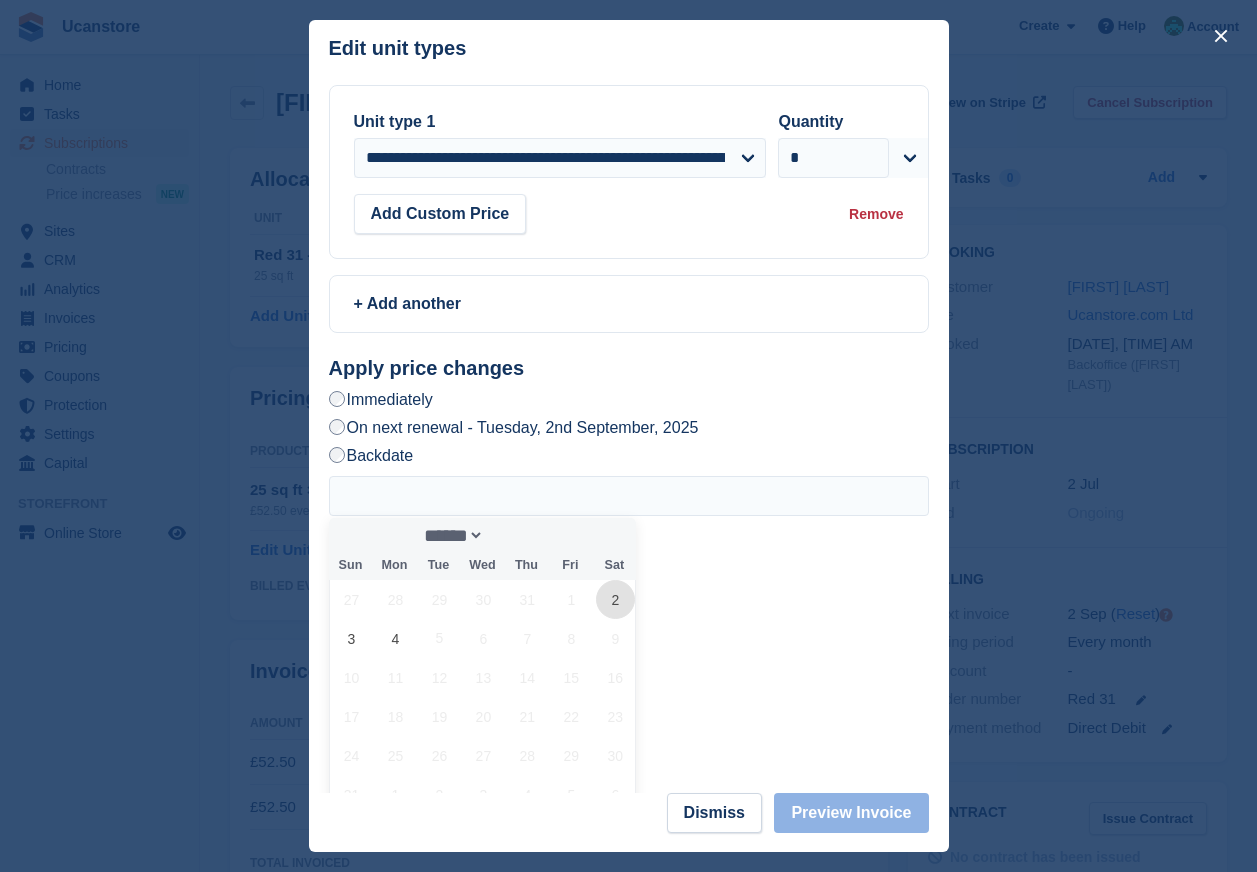 click on "2" at bounding box center (615, 599) 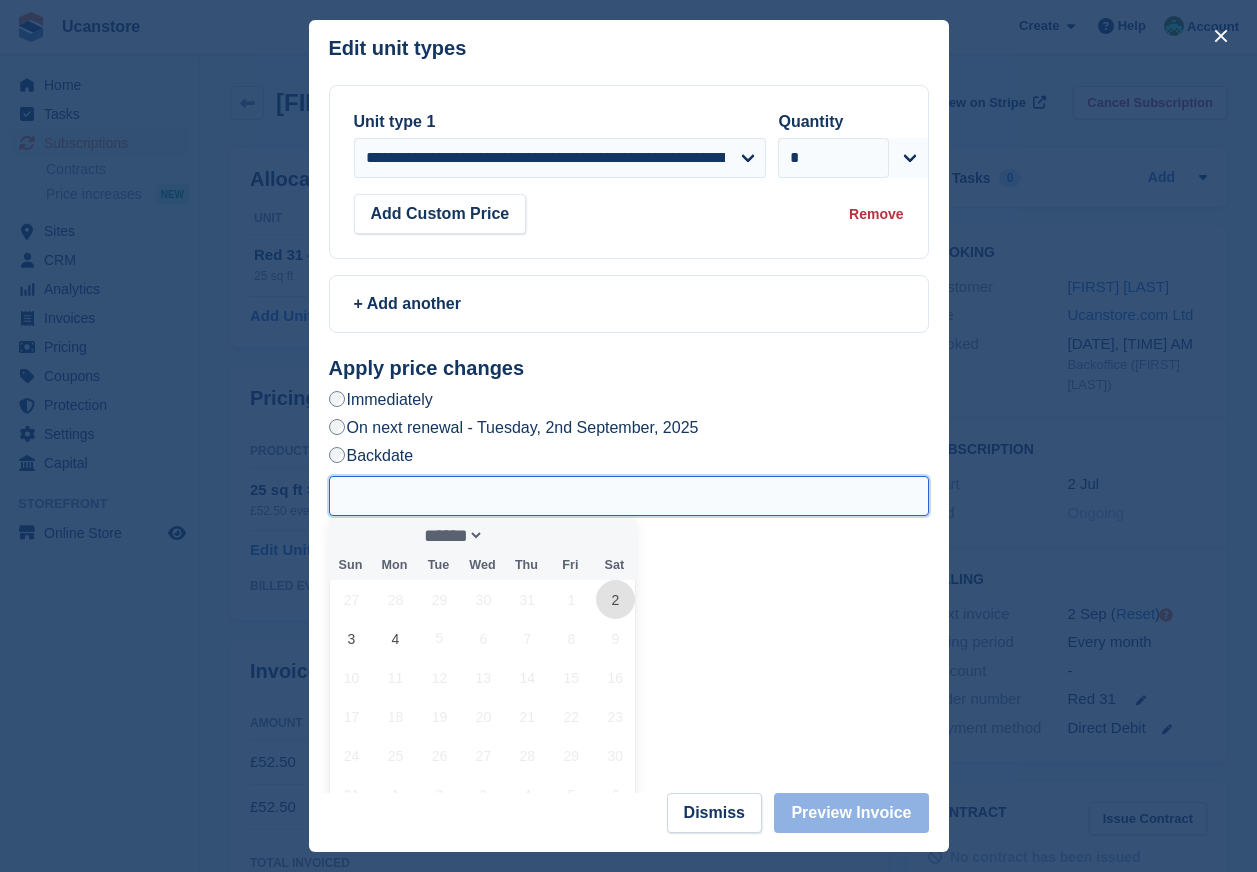 type on "**********" 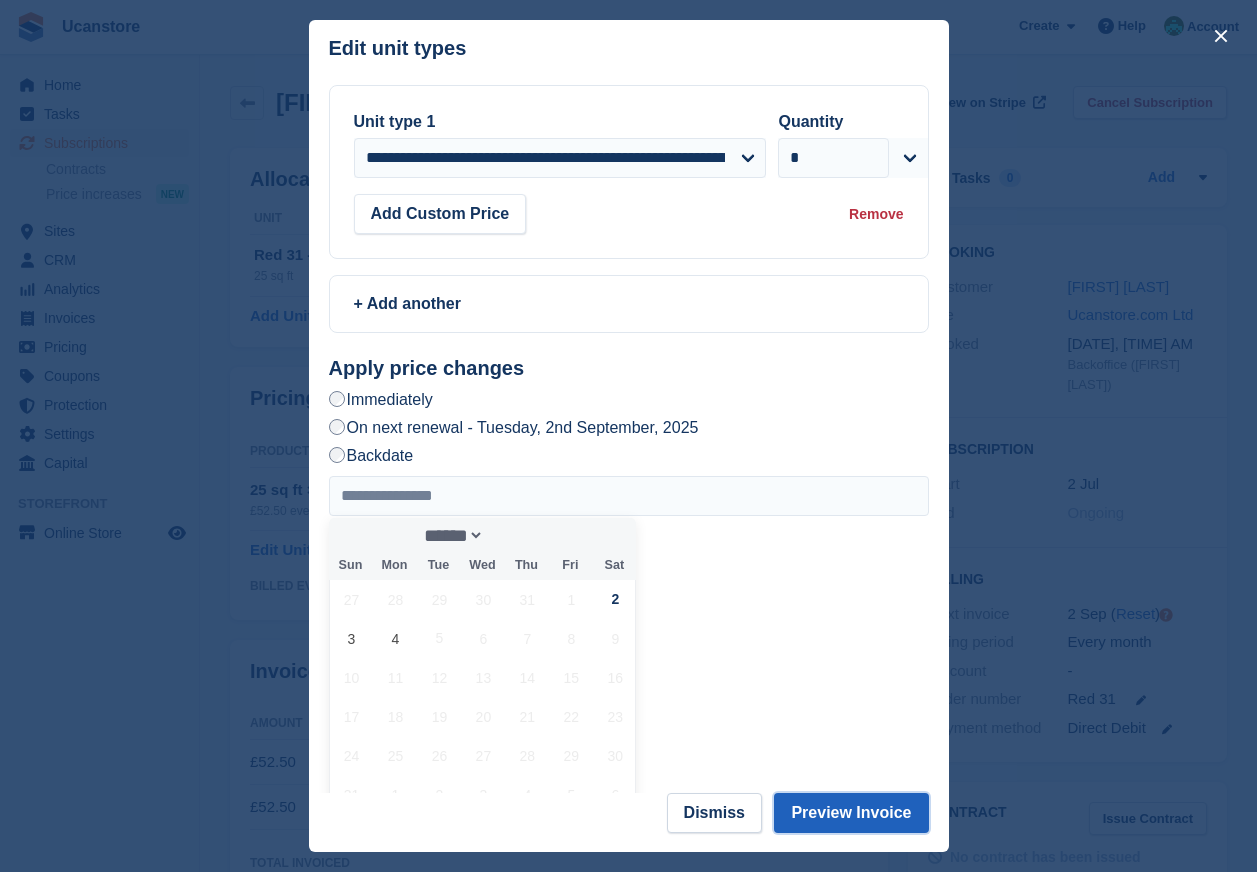 click on "Preview Invoice" at bounding box center [851, 813] 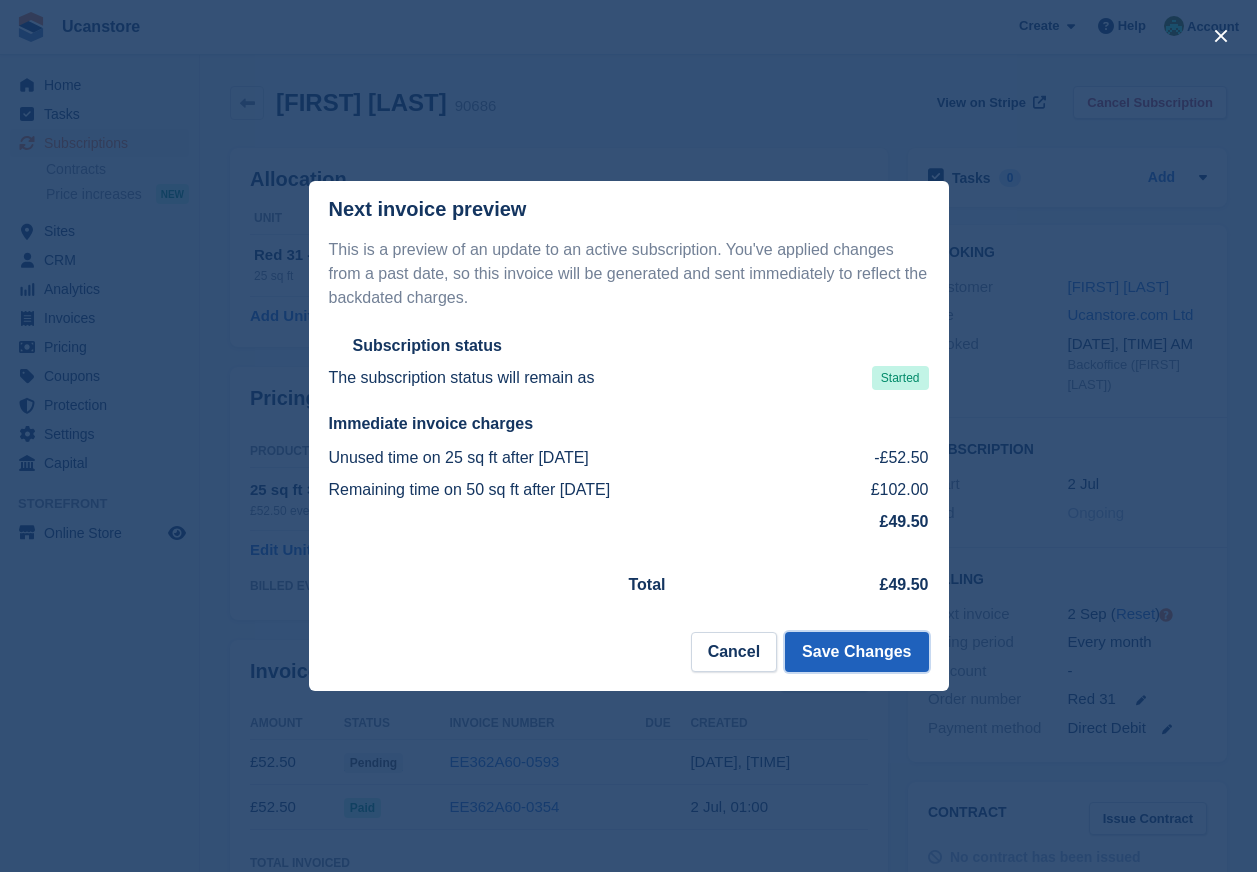 click on "Save Changes" at bounding box center (856, 652) 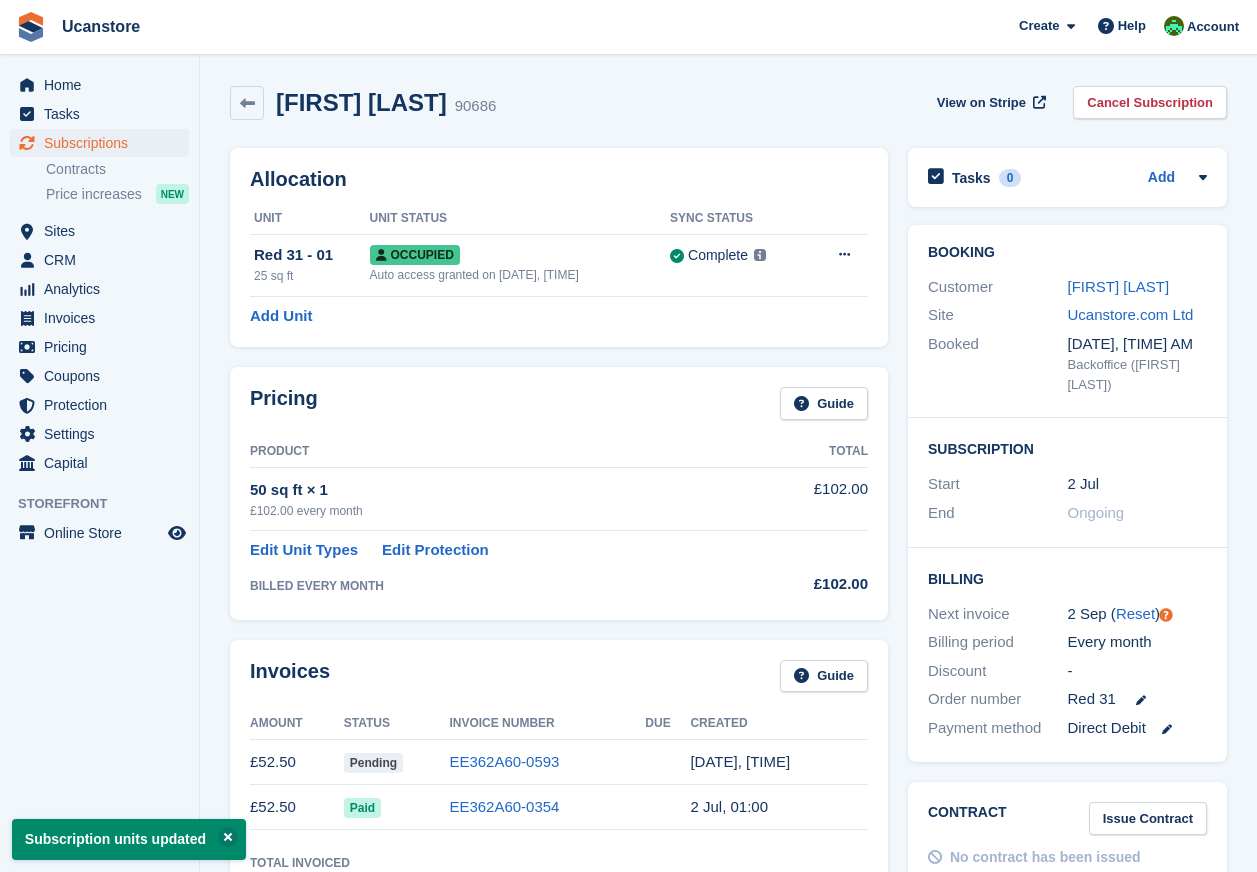drag, startPoint x: 266, startPoint y: 313, endPoint x: 268, endPoint y: 329, distance: 16.124516 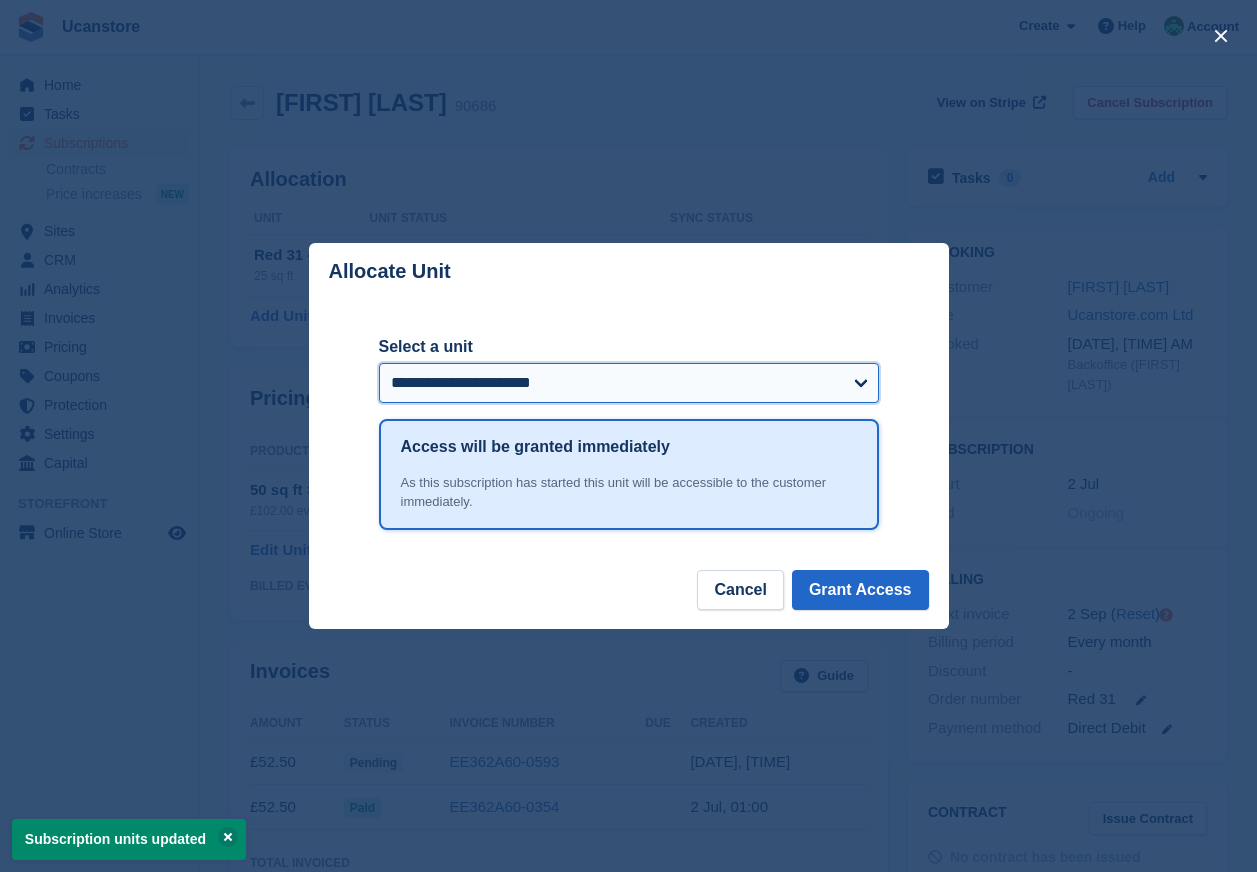 click on "**********" at bounding box center (629, 383) 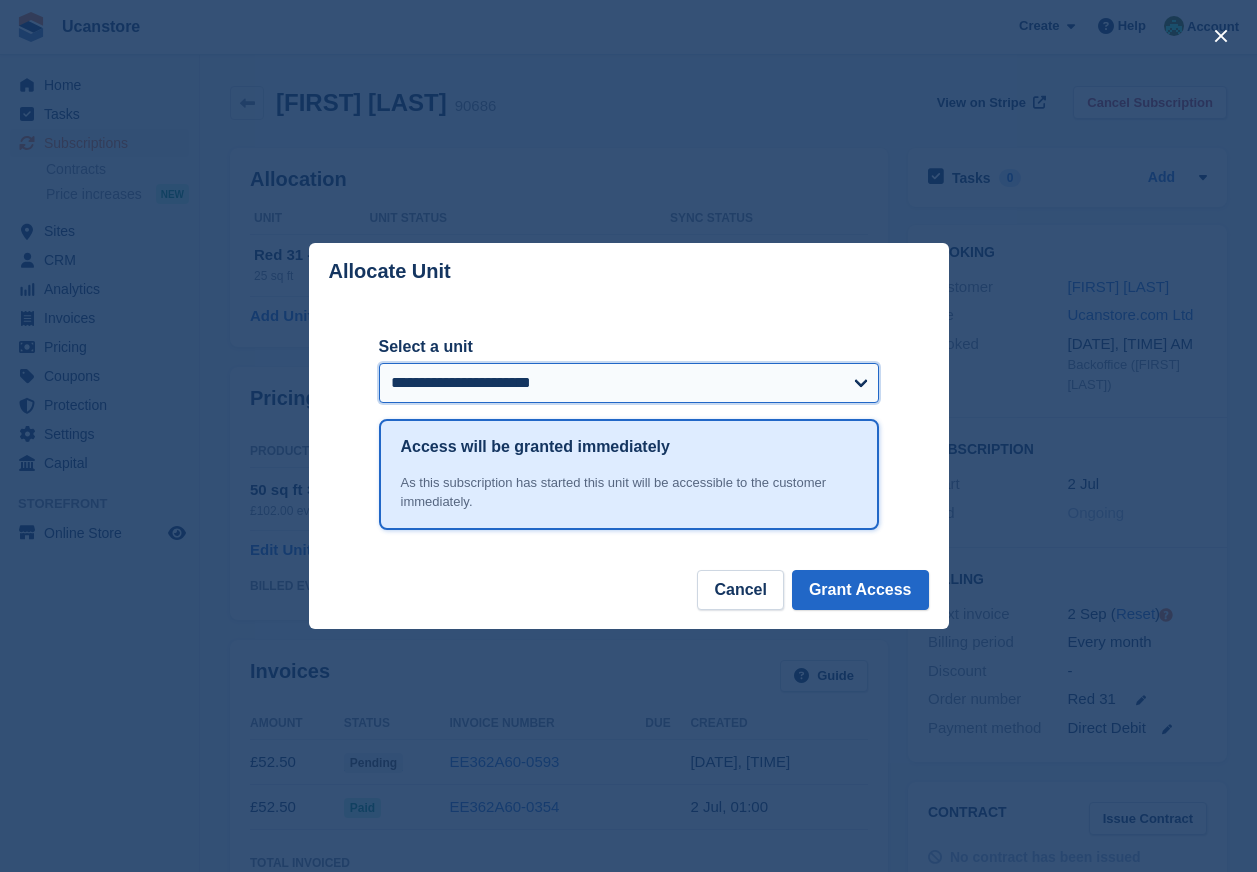 select on "******" 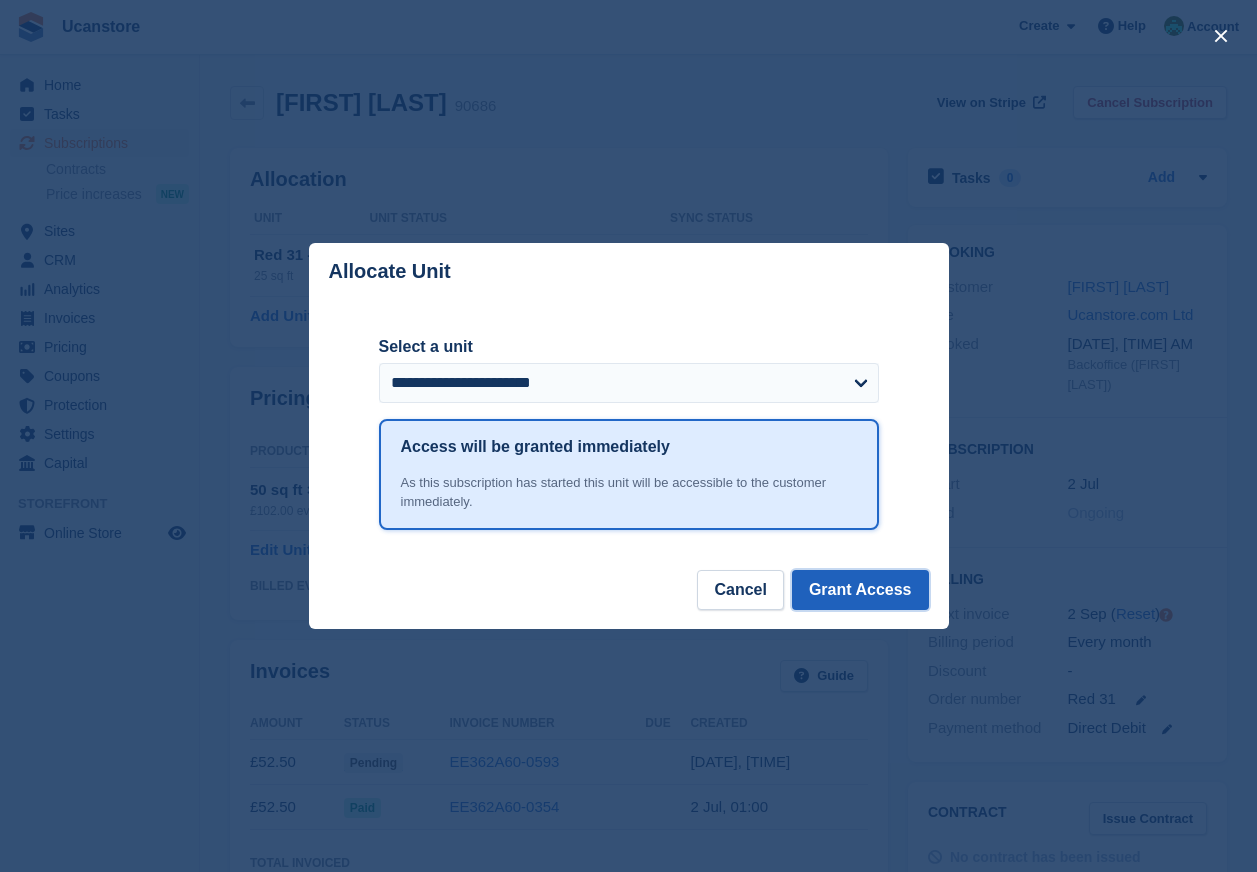 click on "Grant Access" at bounding box center (860, 590) 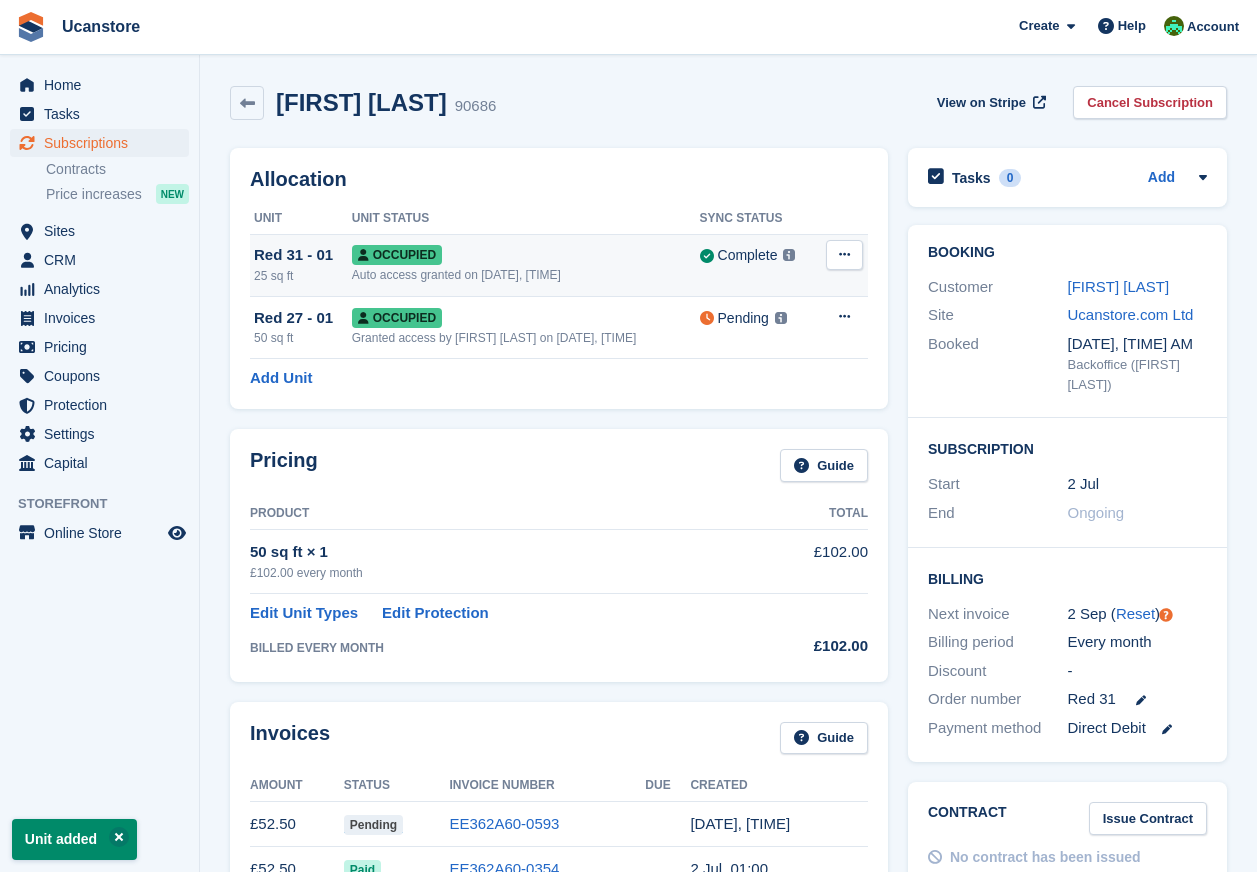 click at bounding box center [844, 255] 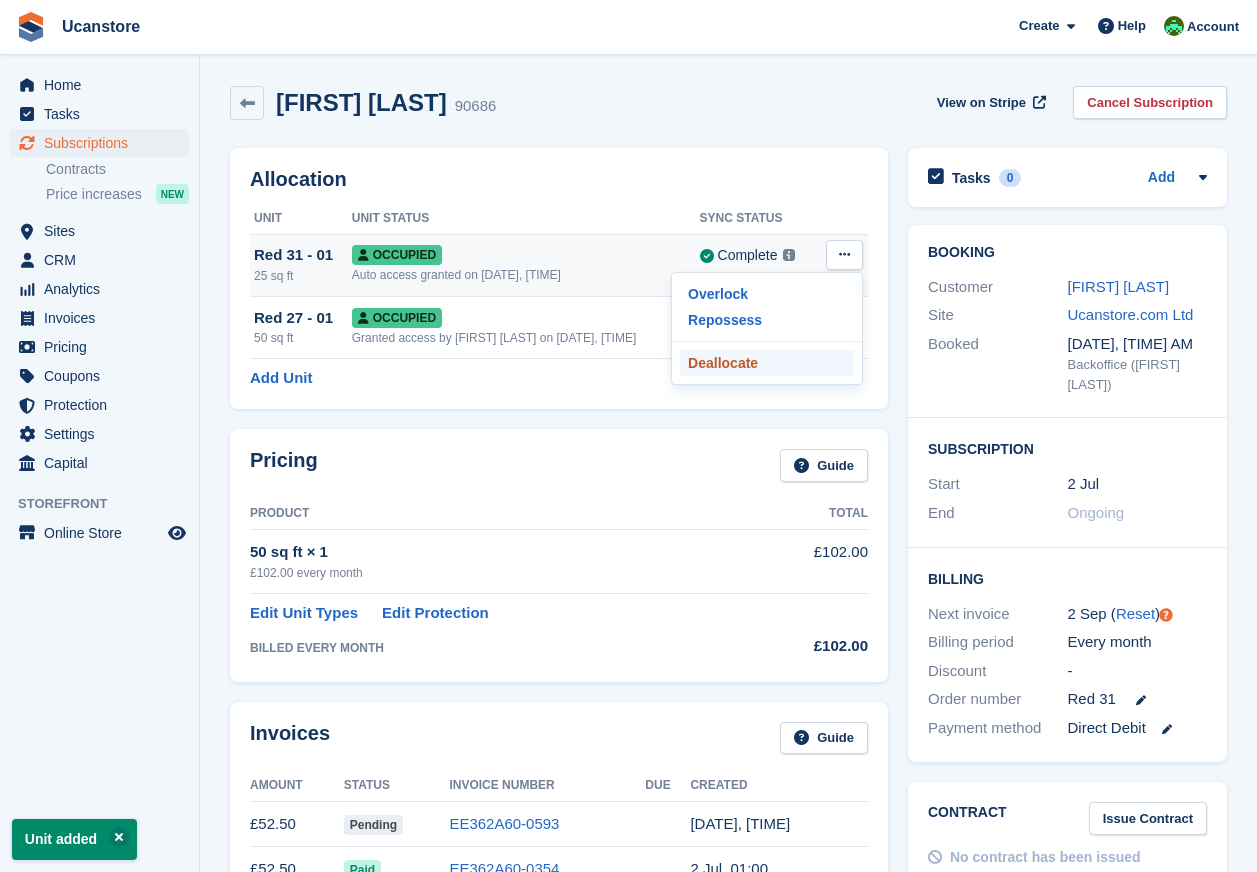 click on "Deallocate" at bounding box center (767, 363) 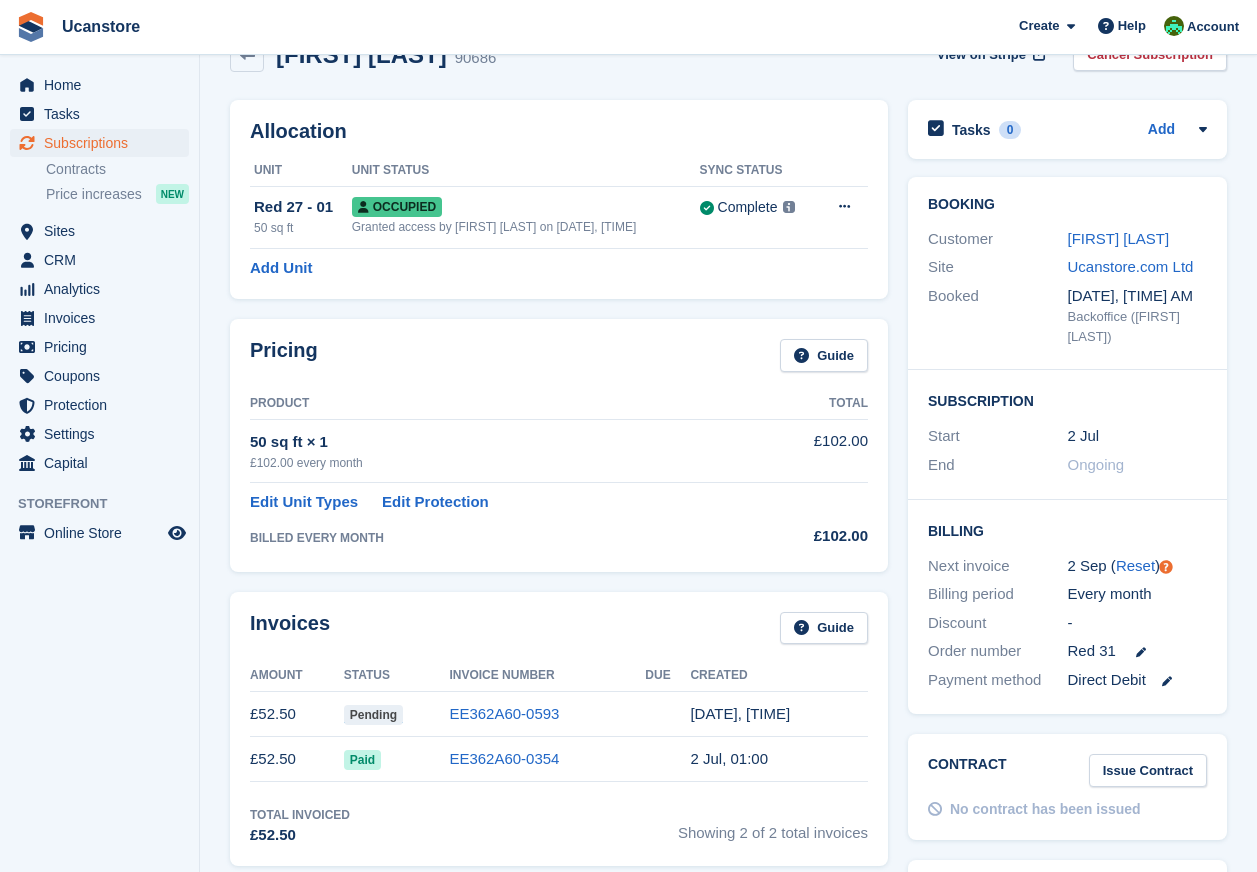 scroll, scrollTop: 0, scrollLeft: 0, axis: both 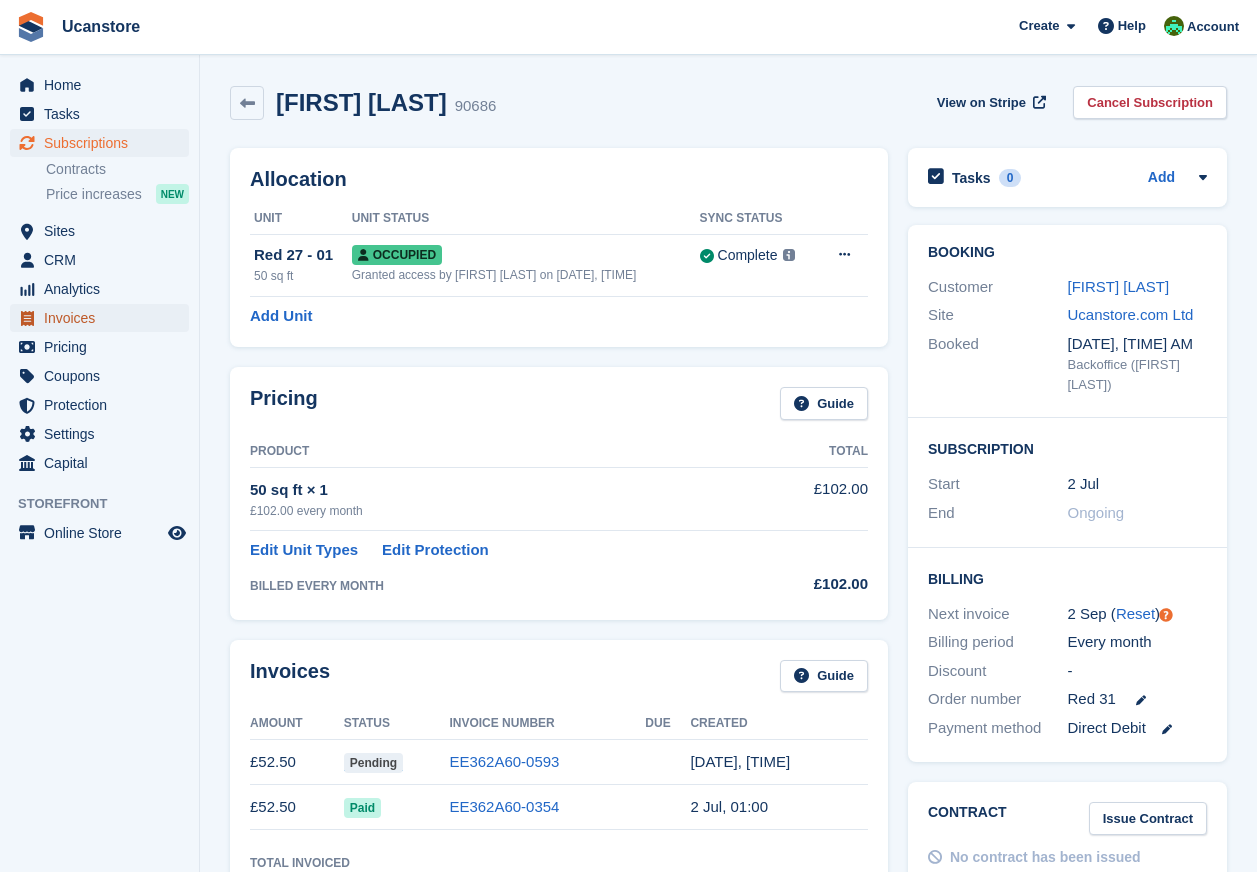 click on "Invoices" at bounding box center (104, 318) 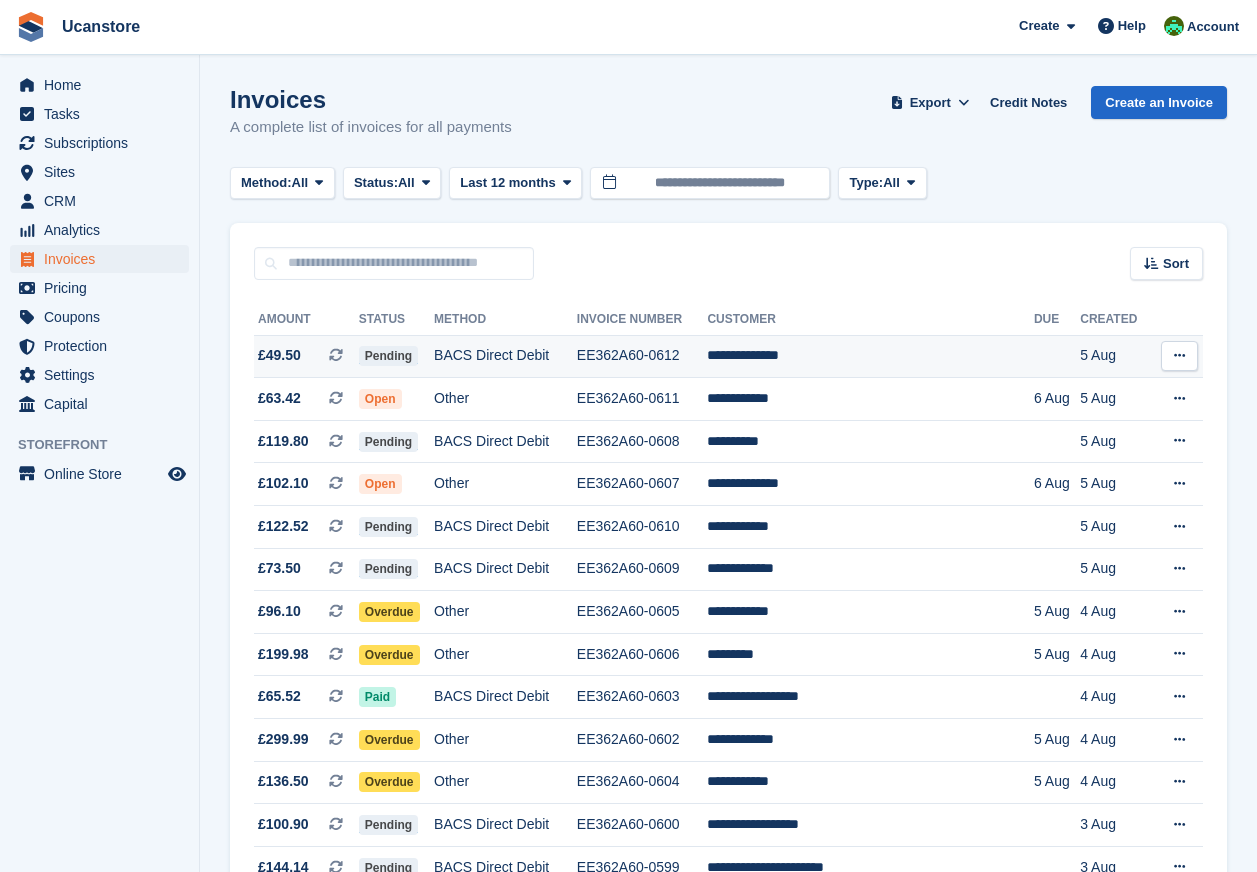 click on "EE362A60-0612" at bounding box center (642, 356) 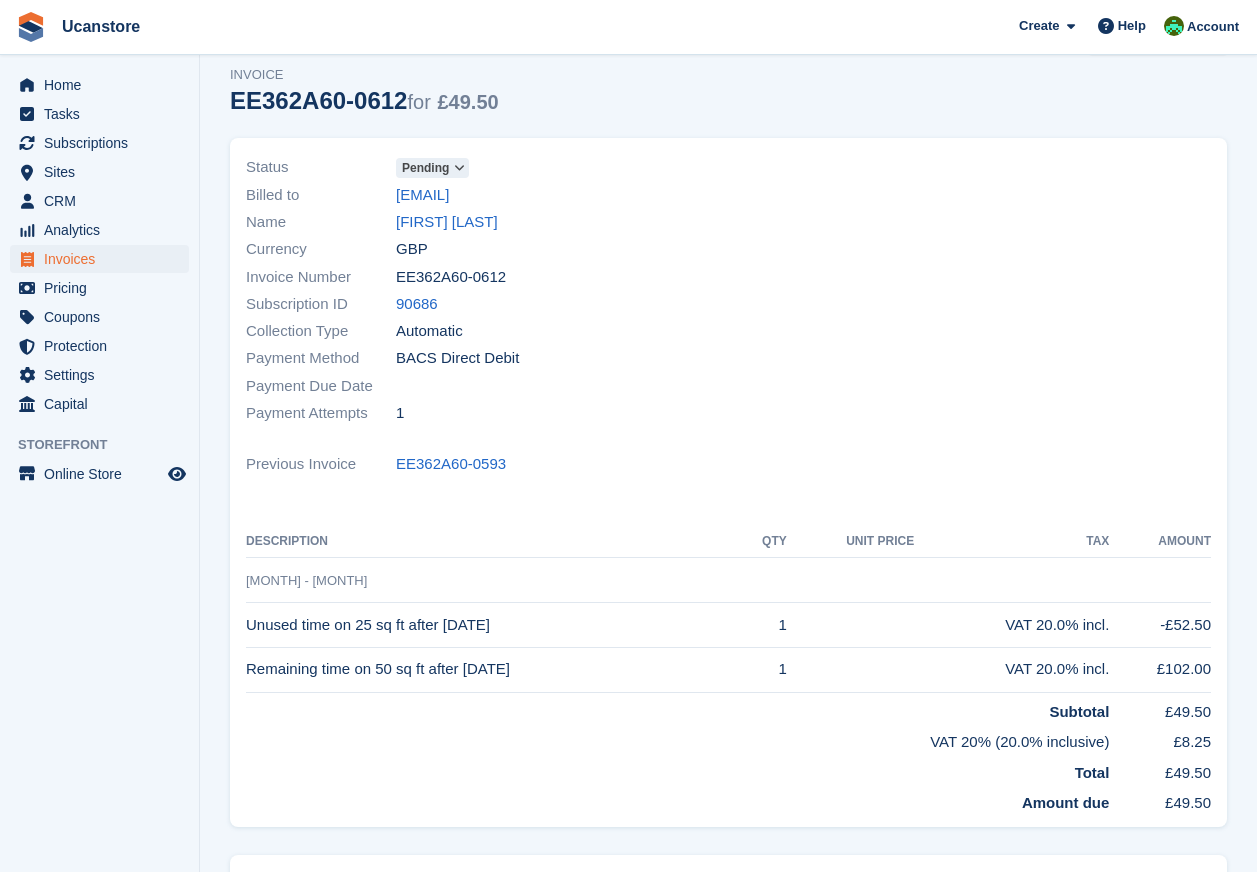 scroll, scrollTop: 100, scrollLeft: 0, axis: vertical 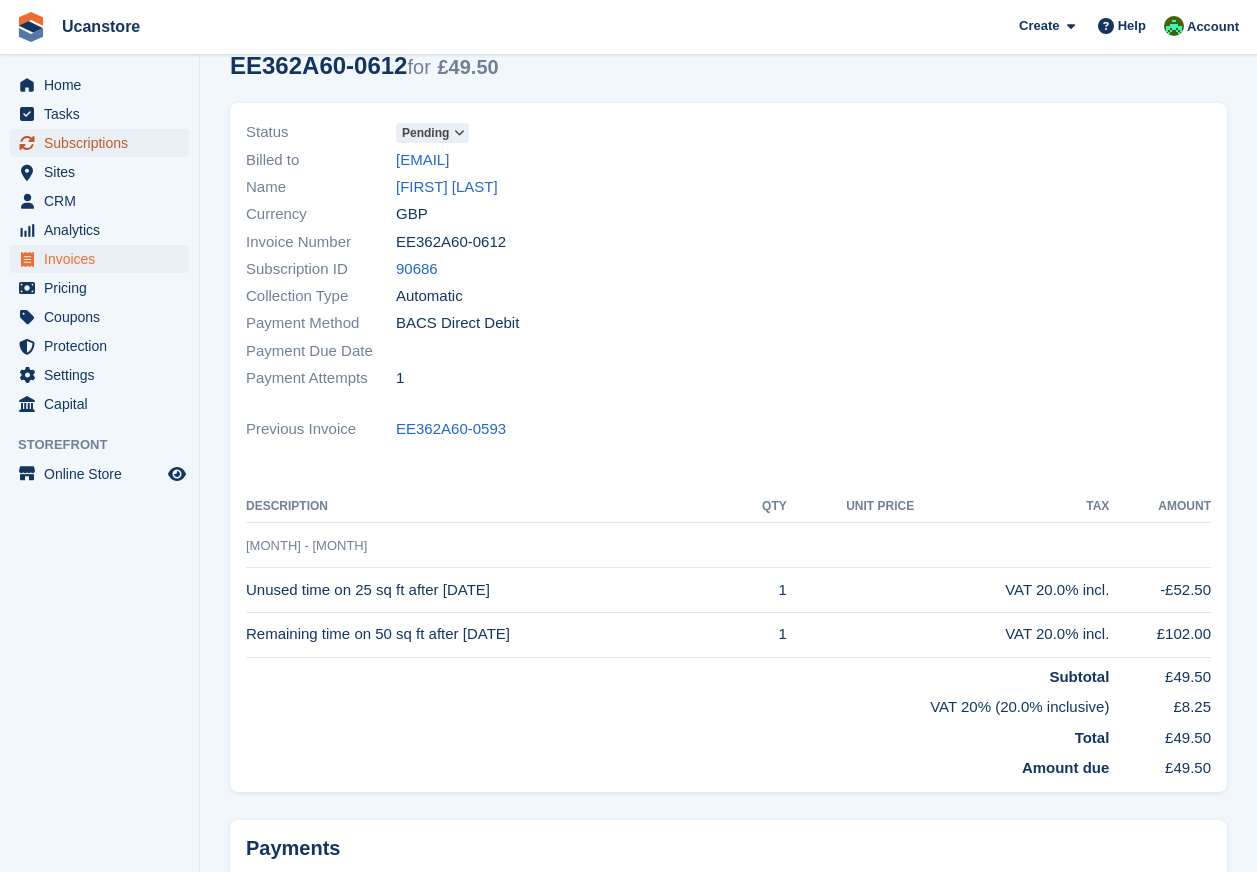 click on "Subscriptions" at bounding box center [104, 143] 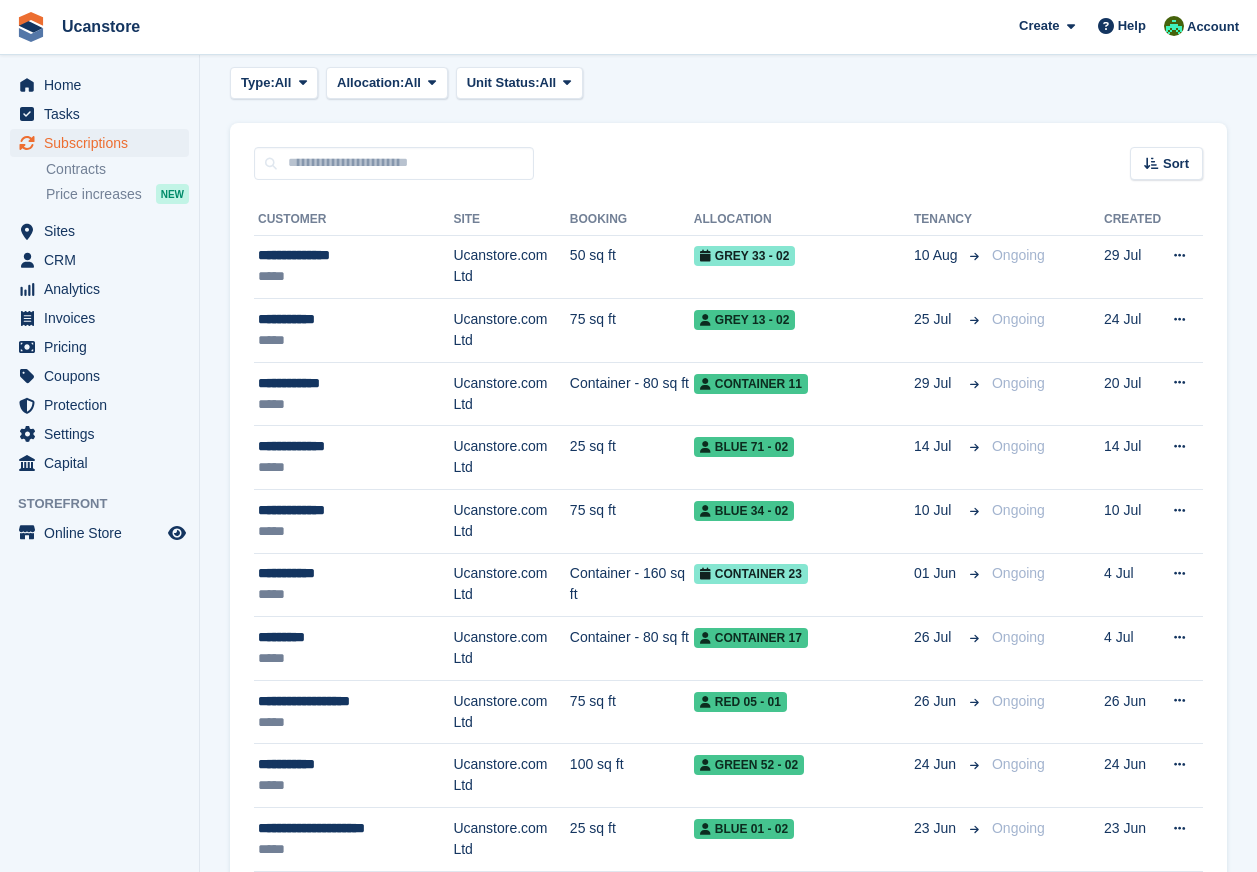 scroll, scrollTop: 0, scrollLeft: 0, axis: both 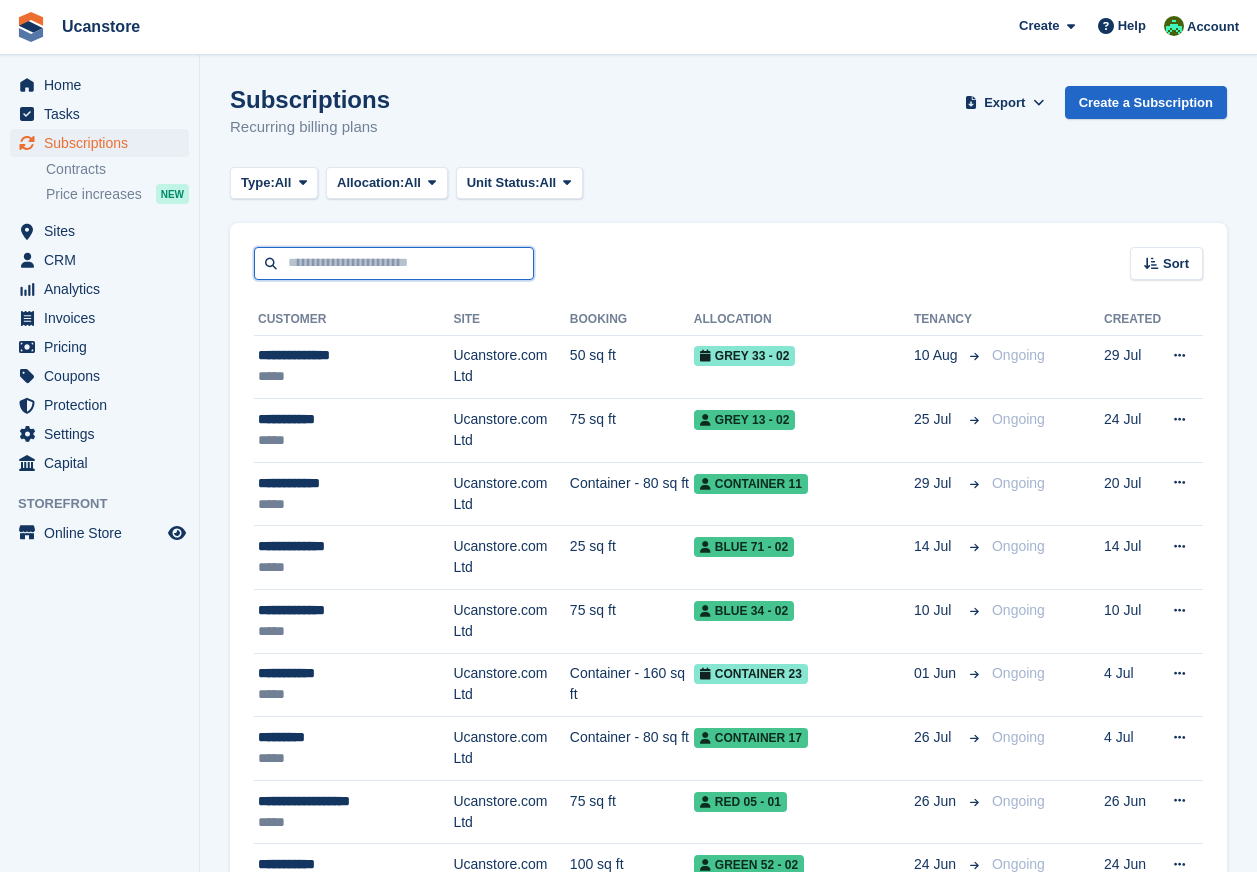 click at bounding box center [394, 263] 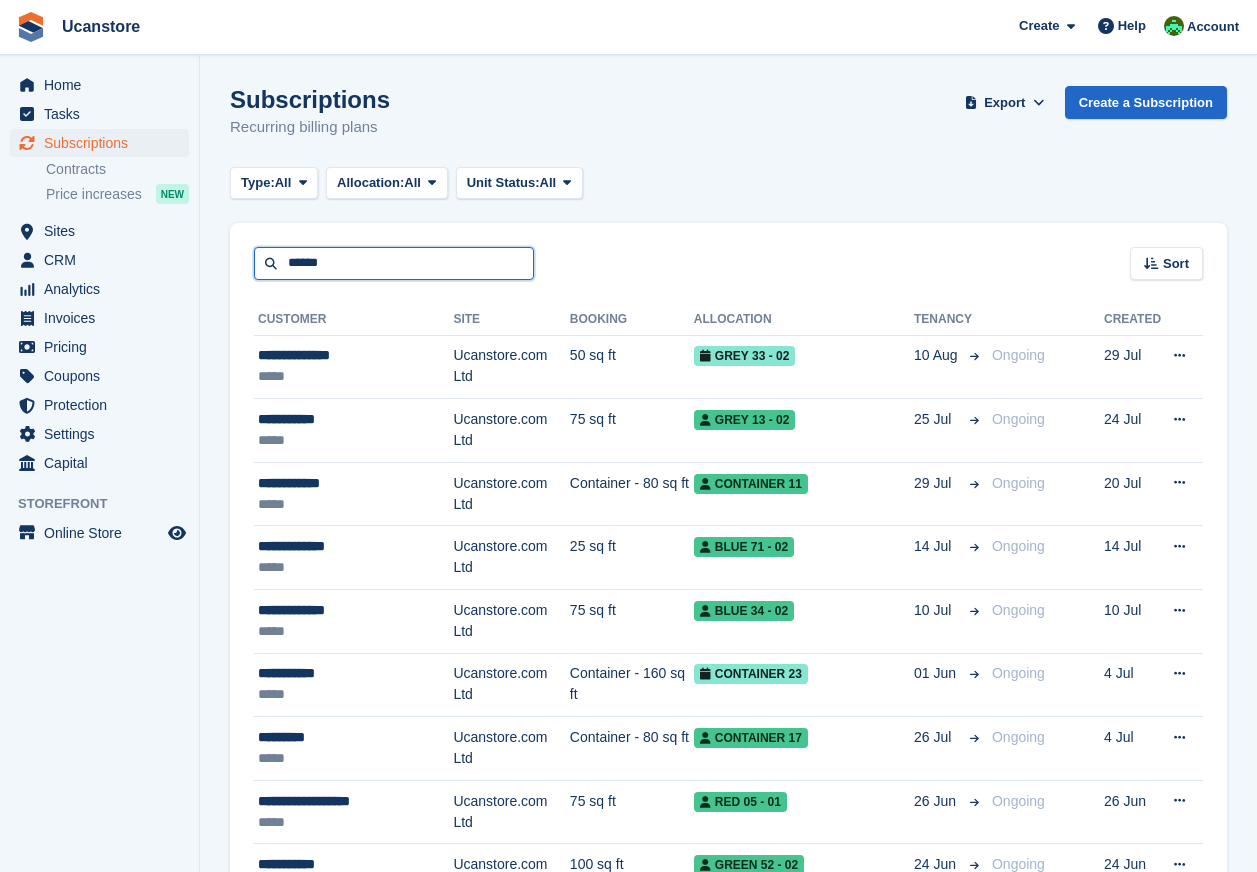 type on "******" 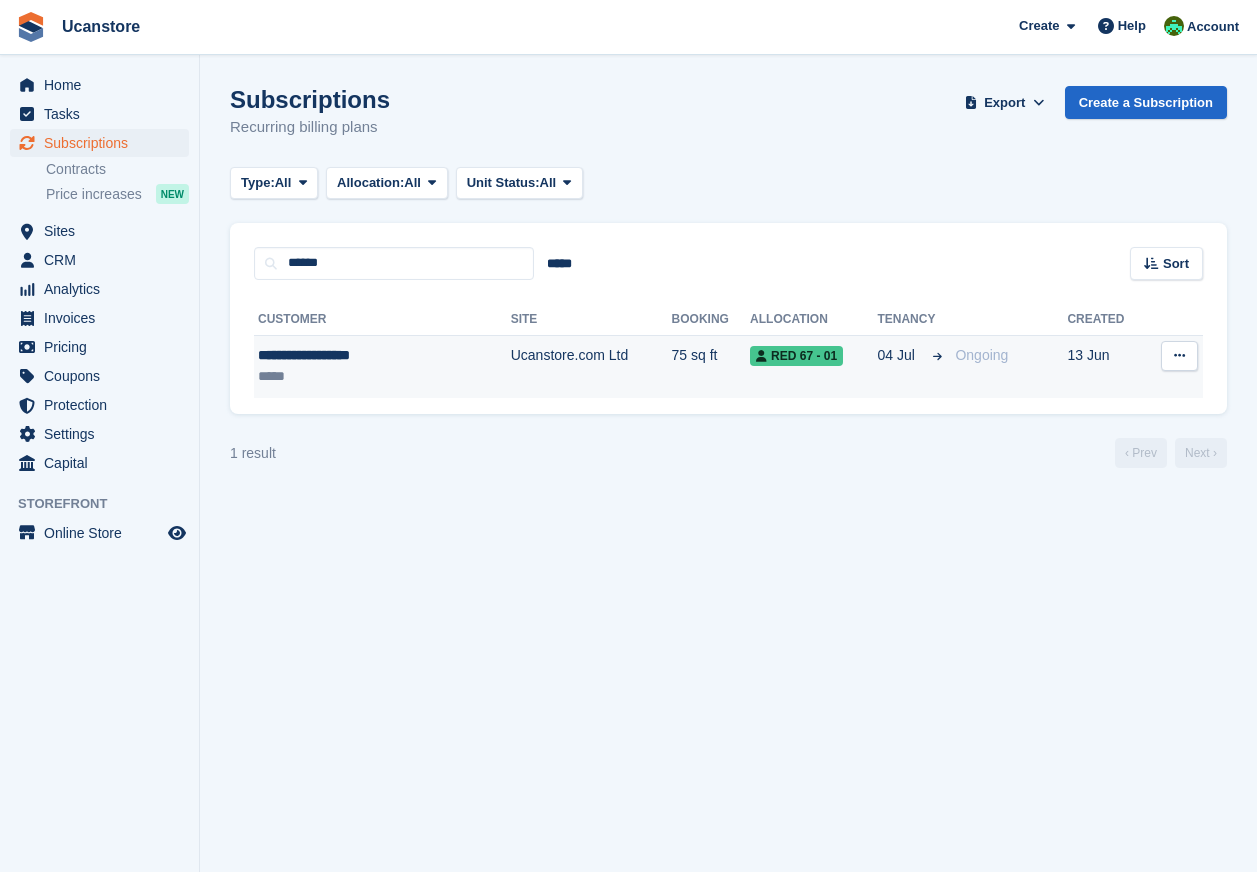 click on "Ucanstore.com Ltd" at bounding box center (591, 366) 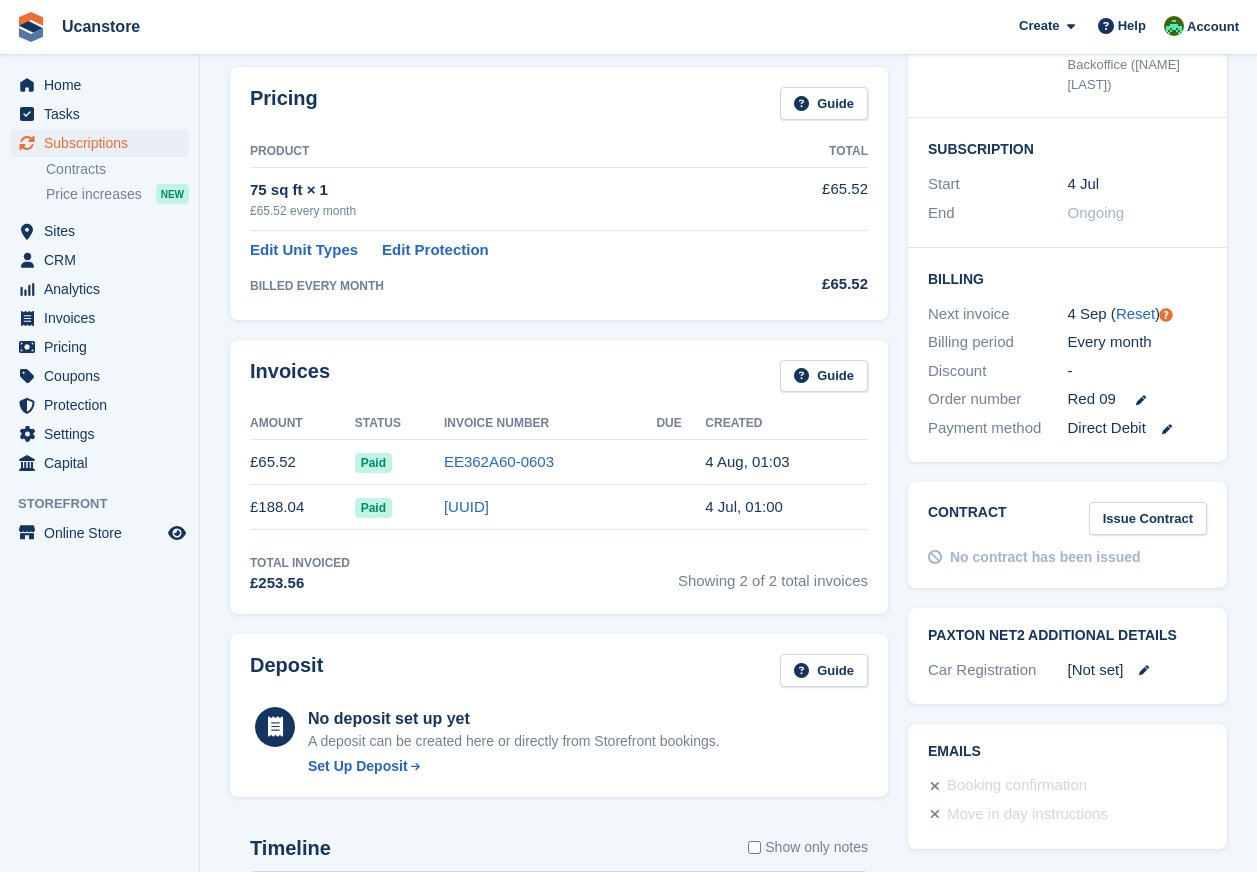 scroll, scrollTop: 0, scrollLeft: 0, axis: both 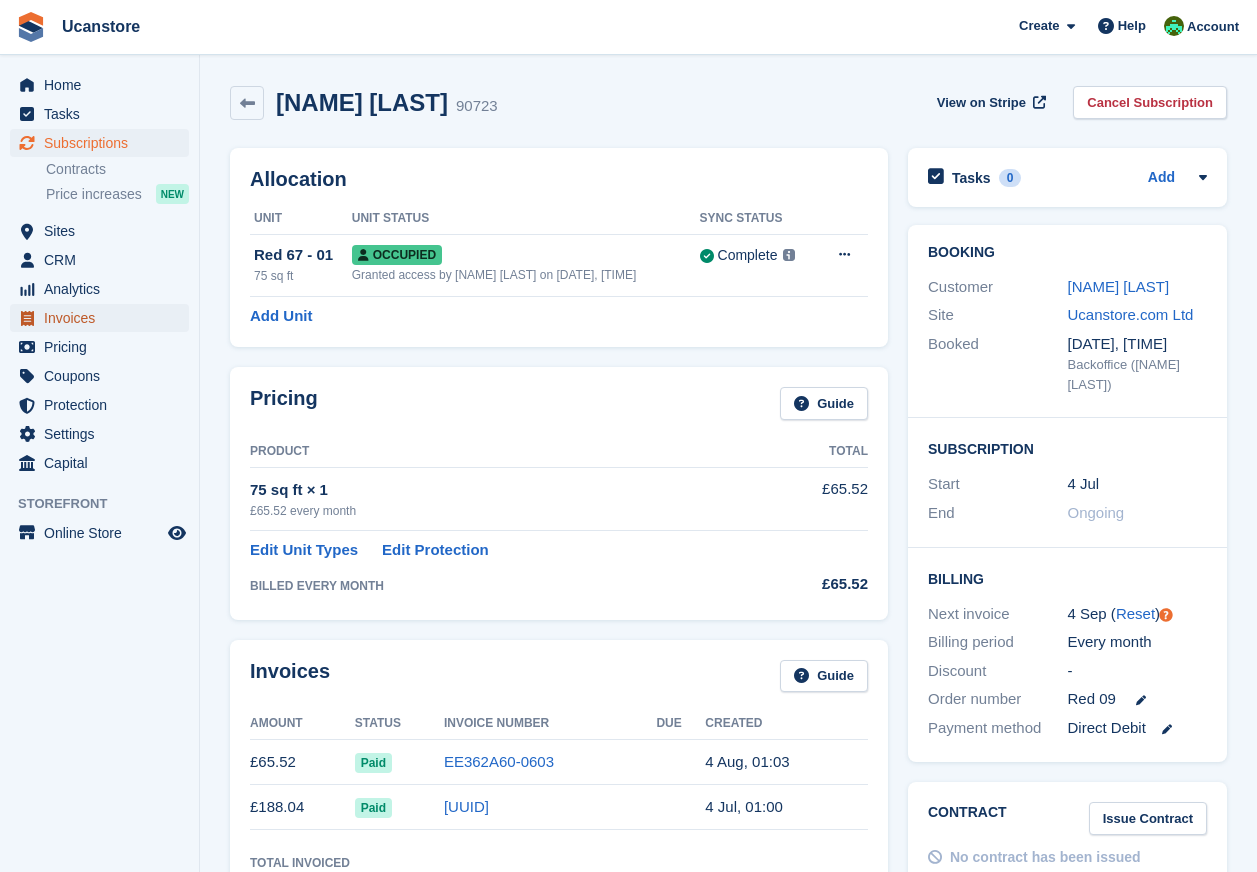 click on "Invoices" at bounding box center [104, 318] 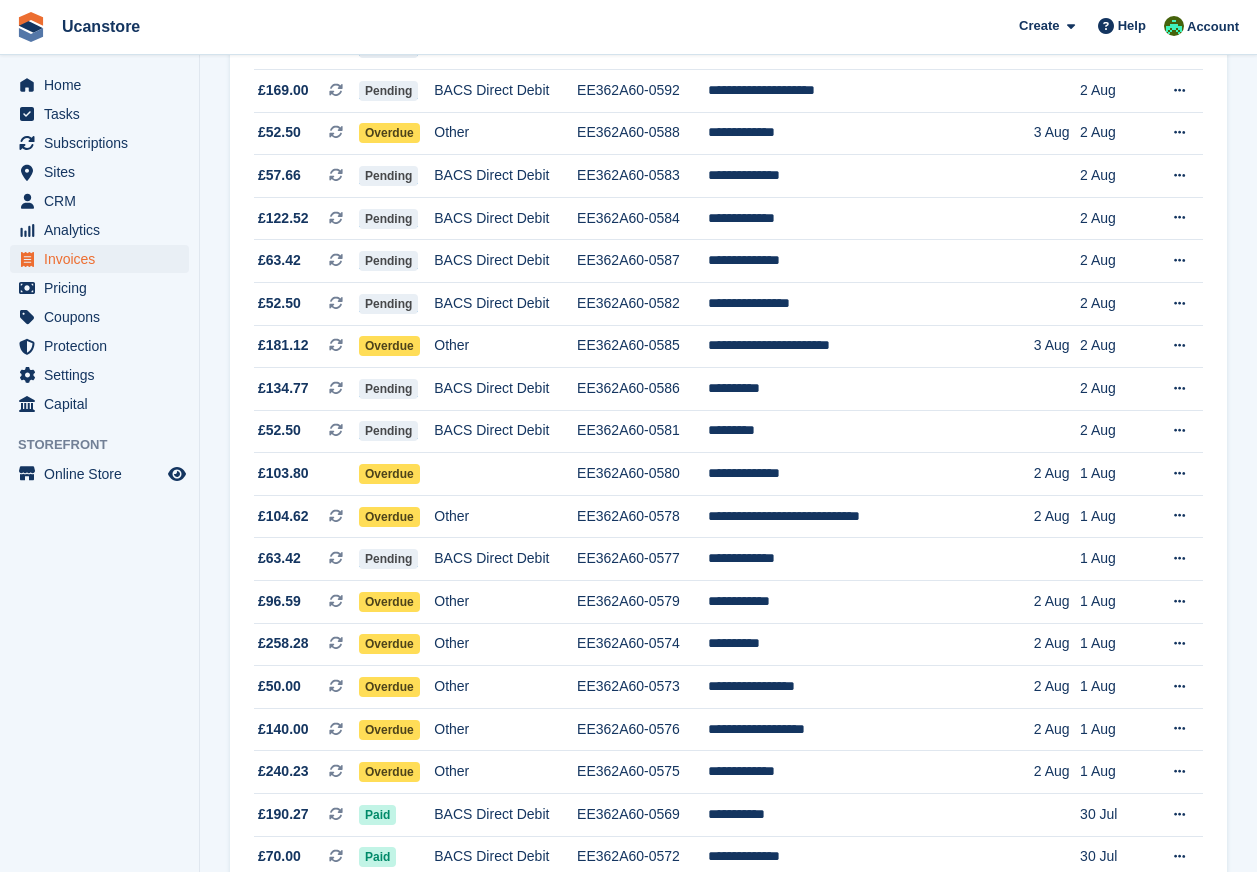 scroll, scrollTop: 1300, scrollLeft: 0, axis: vertical 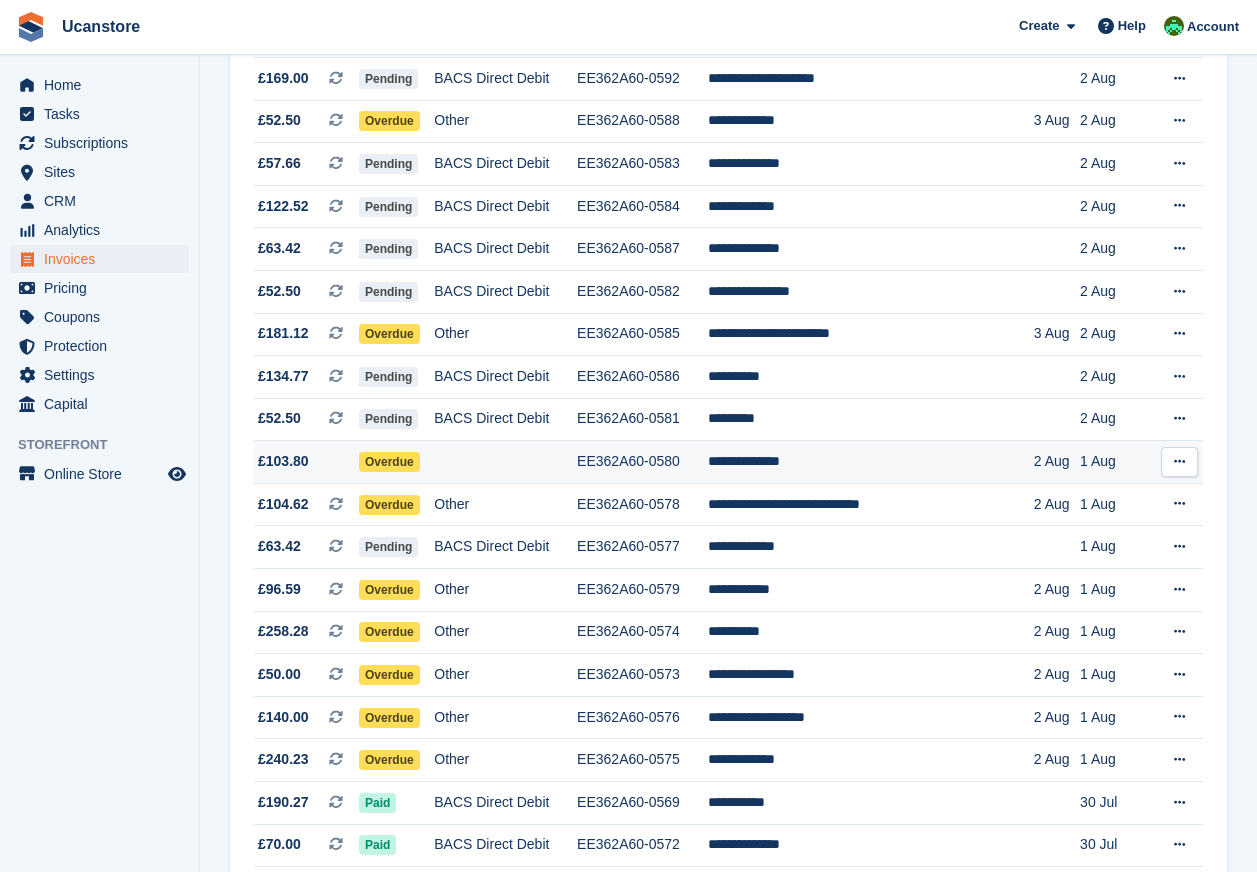 click on "**********" at bounding box center (871, 462) 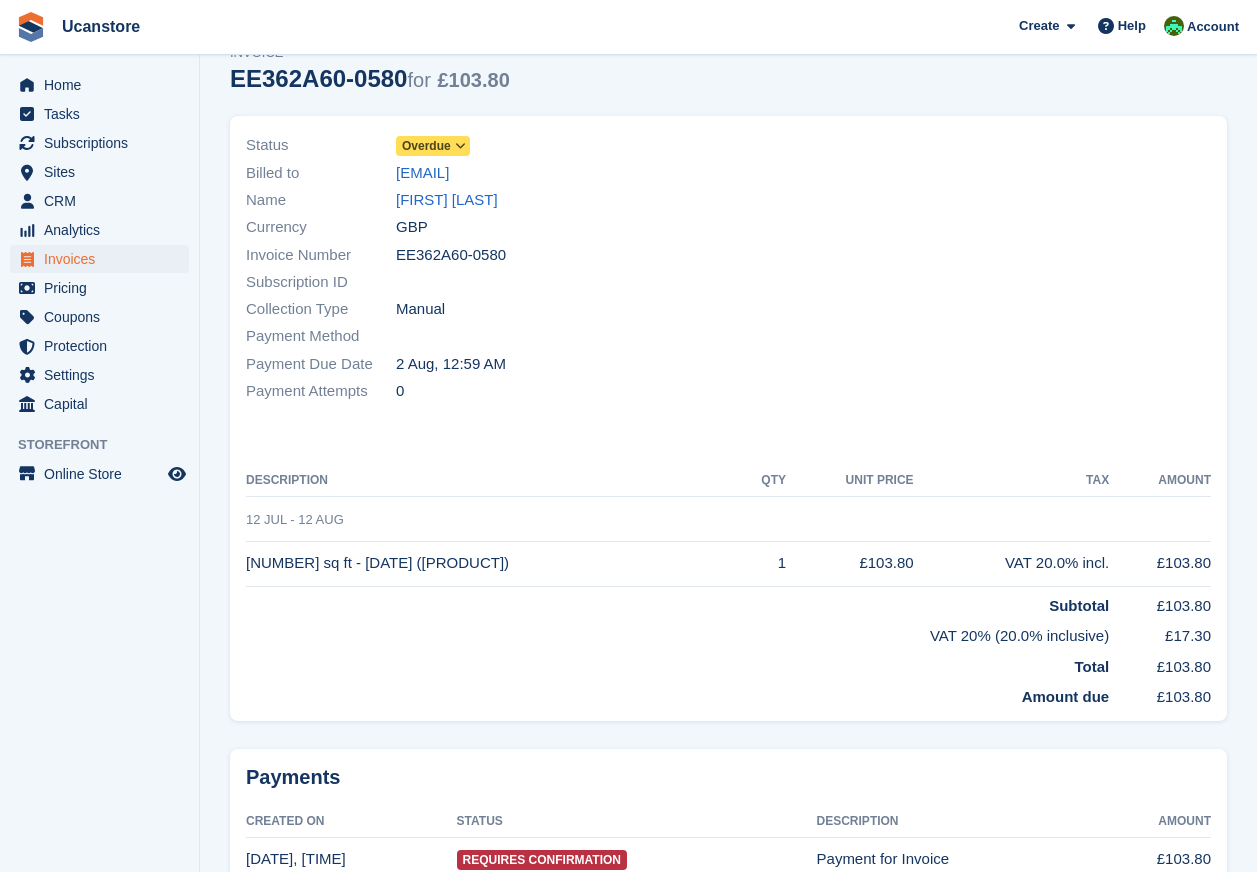 scroll, scrollTop: 0, scrollLeft: 0, axis: both 